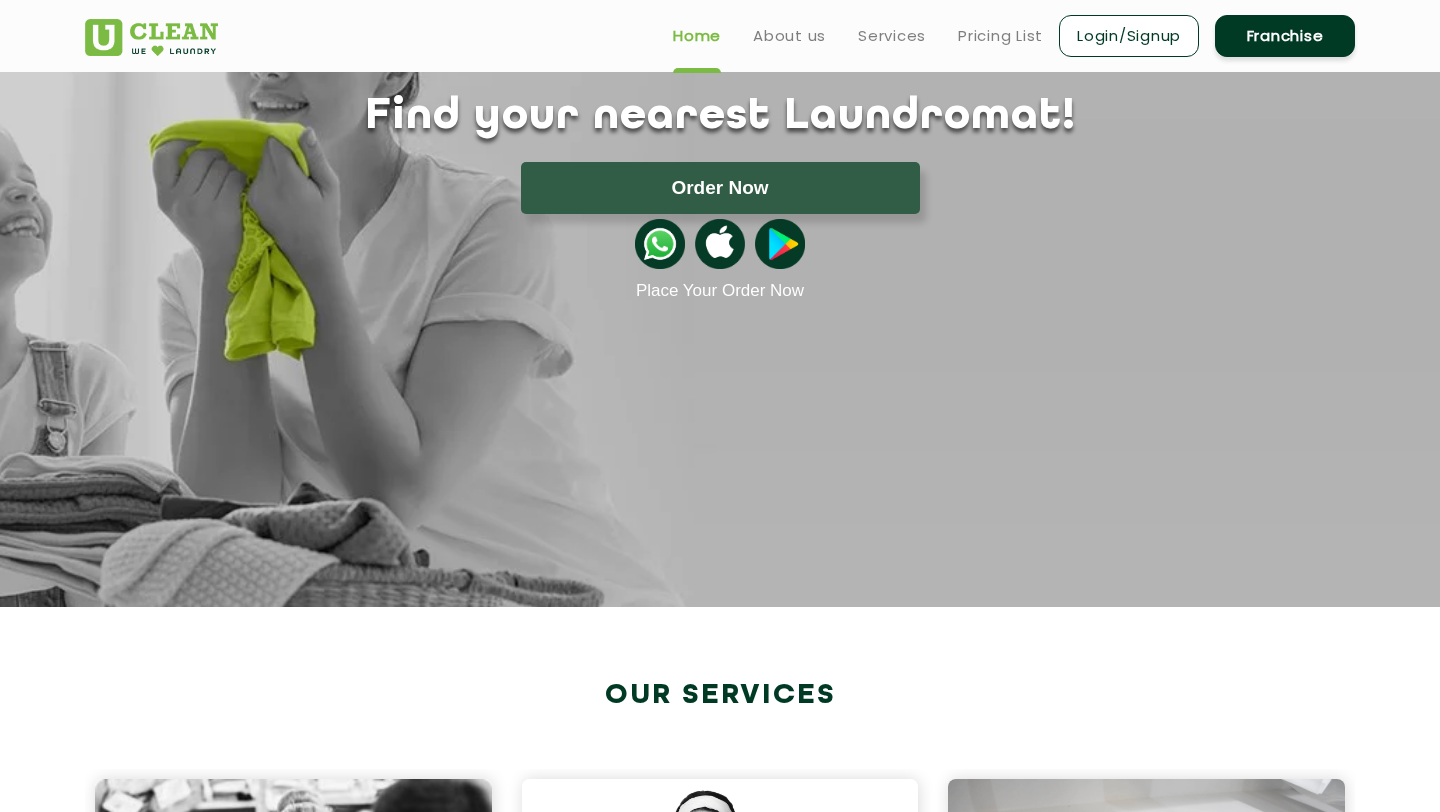 scroll, scrollTop: 0, scrollLeft: 0, axis: both 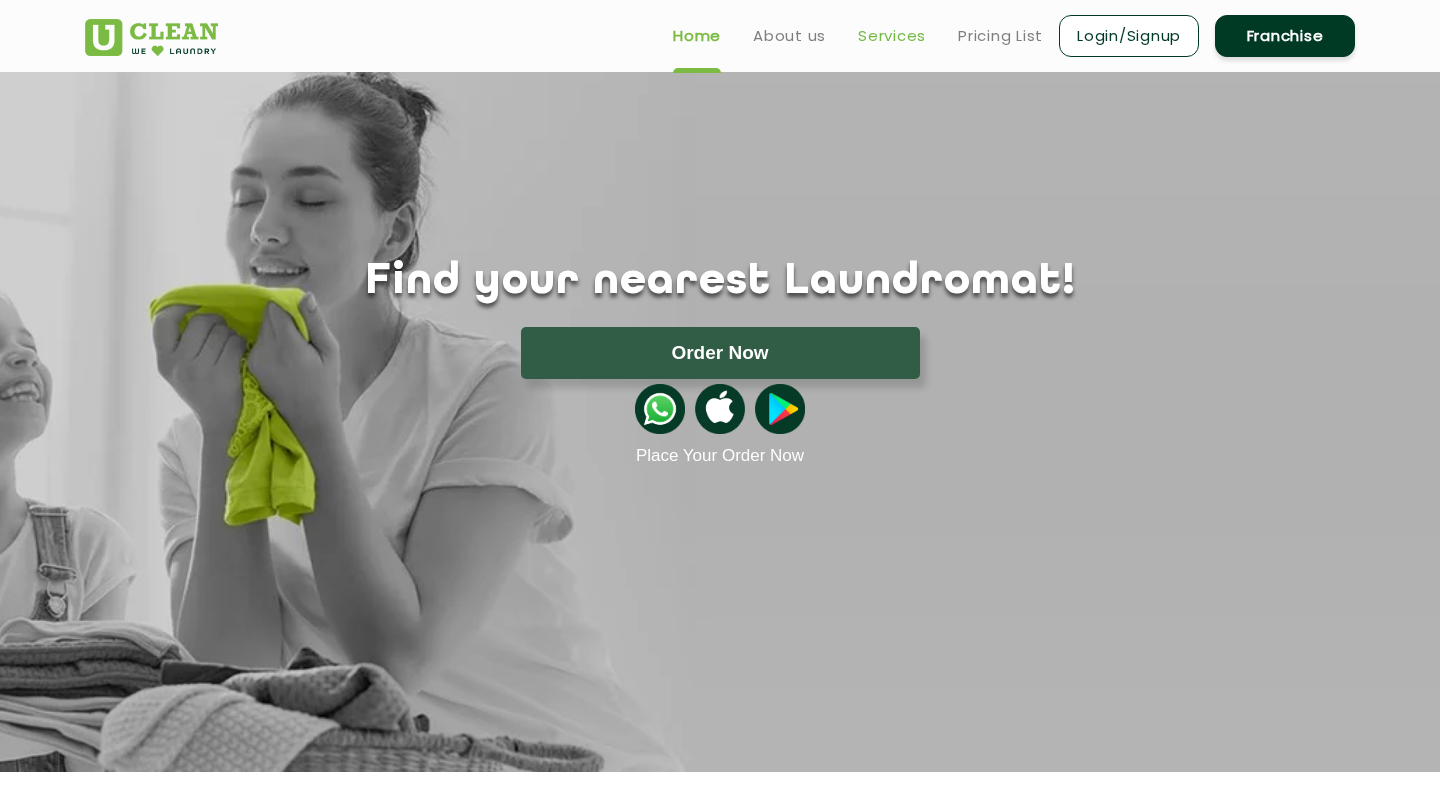 click on "Services" at bounding box center [892, 36] 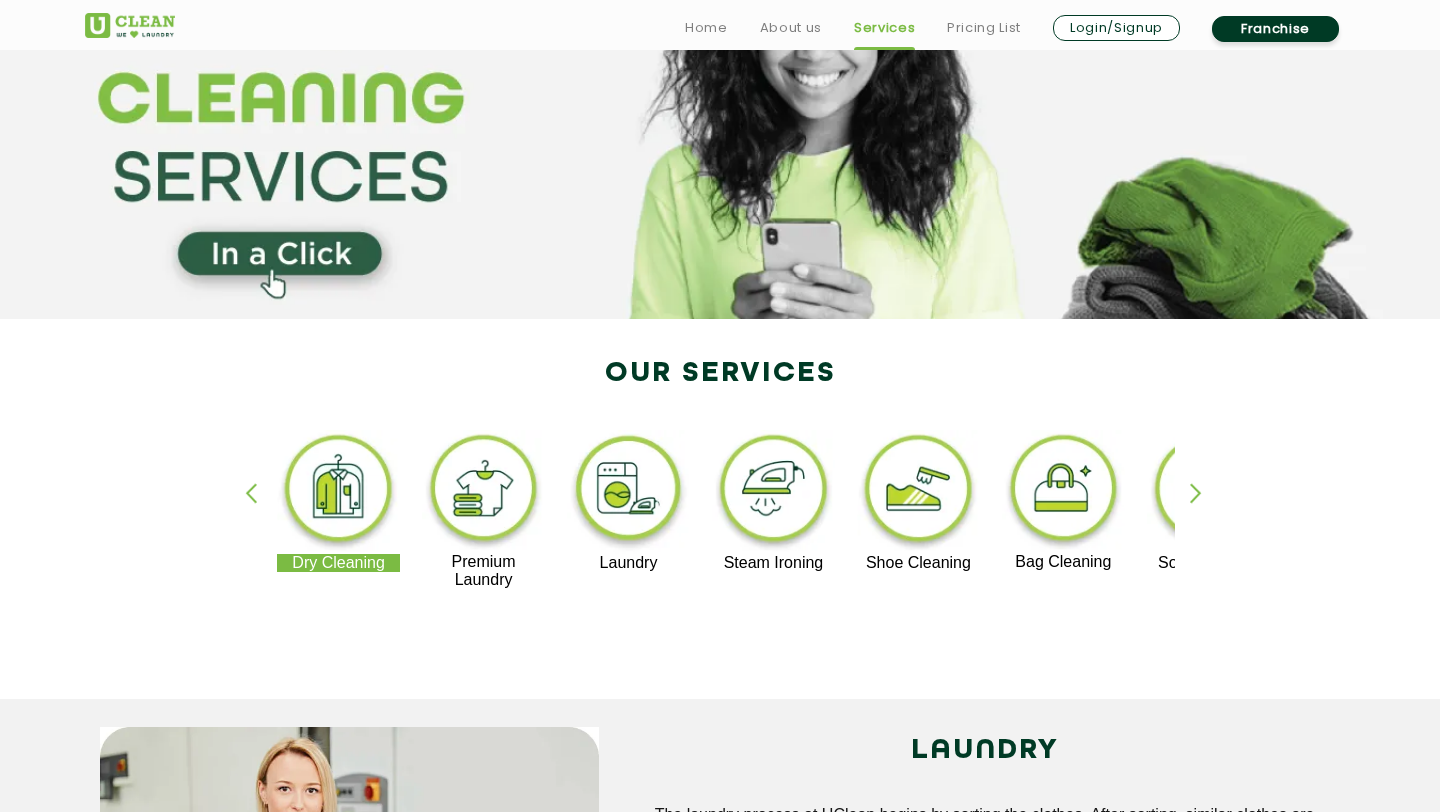 scroll, scrollTop: 179, scrollLeft: 0, axis: vertical 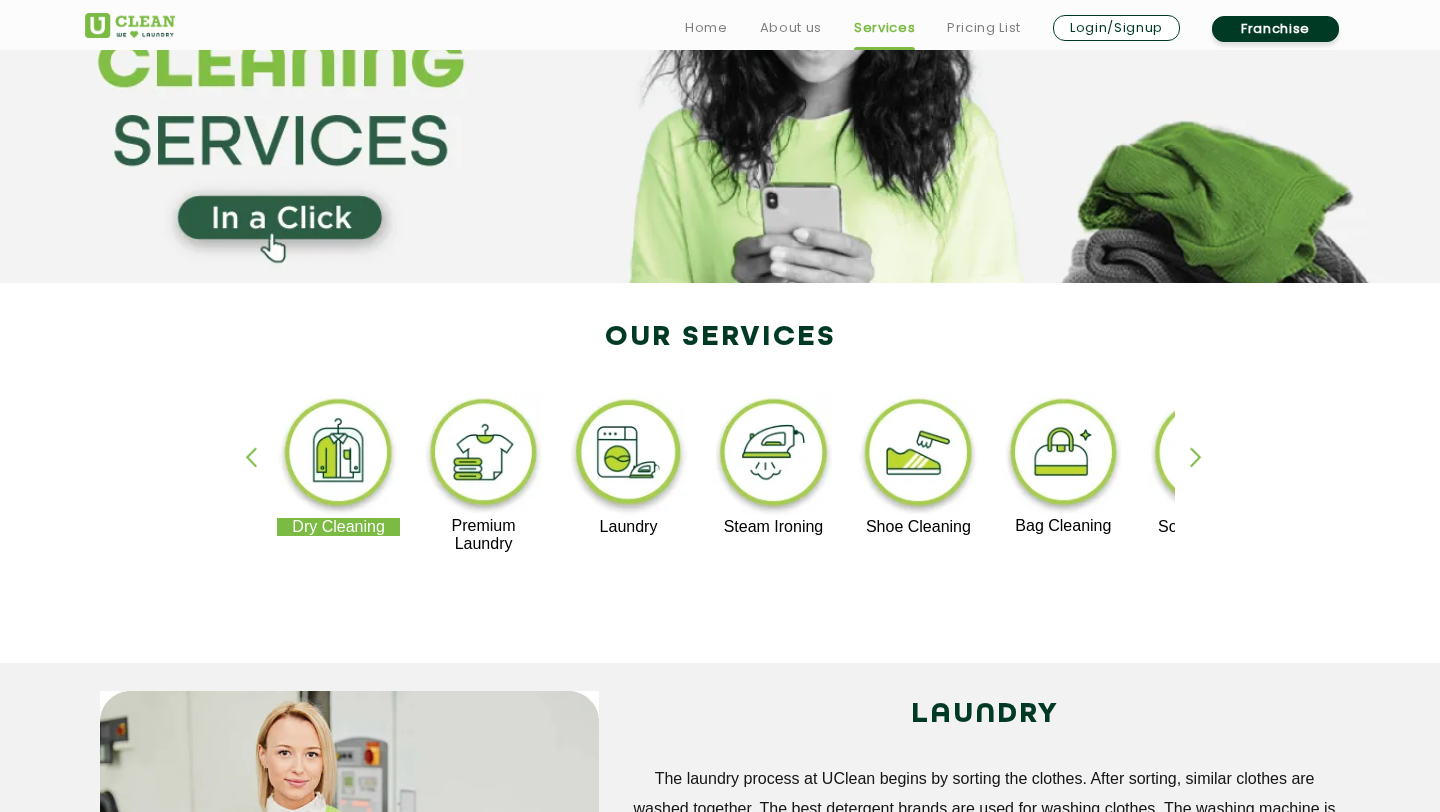 click at bounding box center [773, 456] 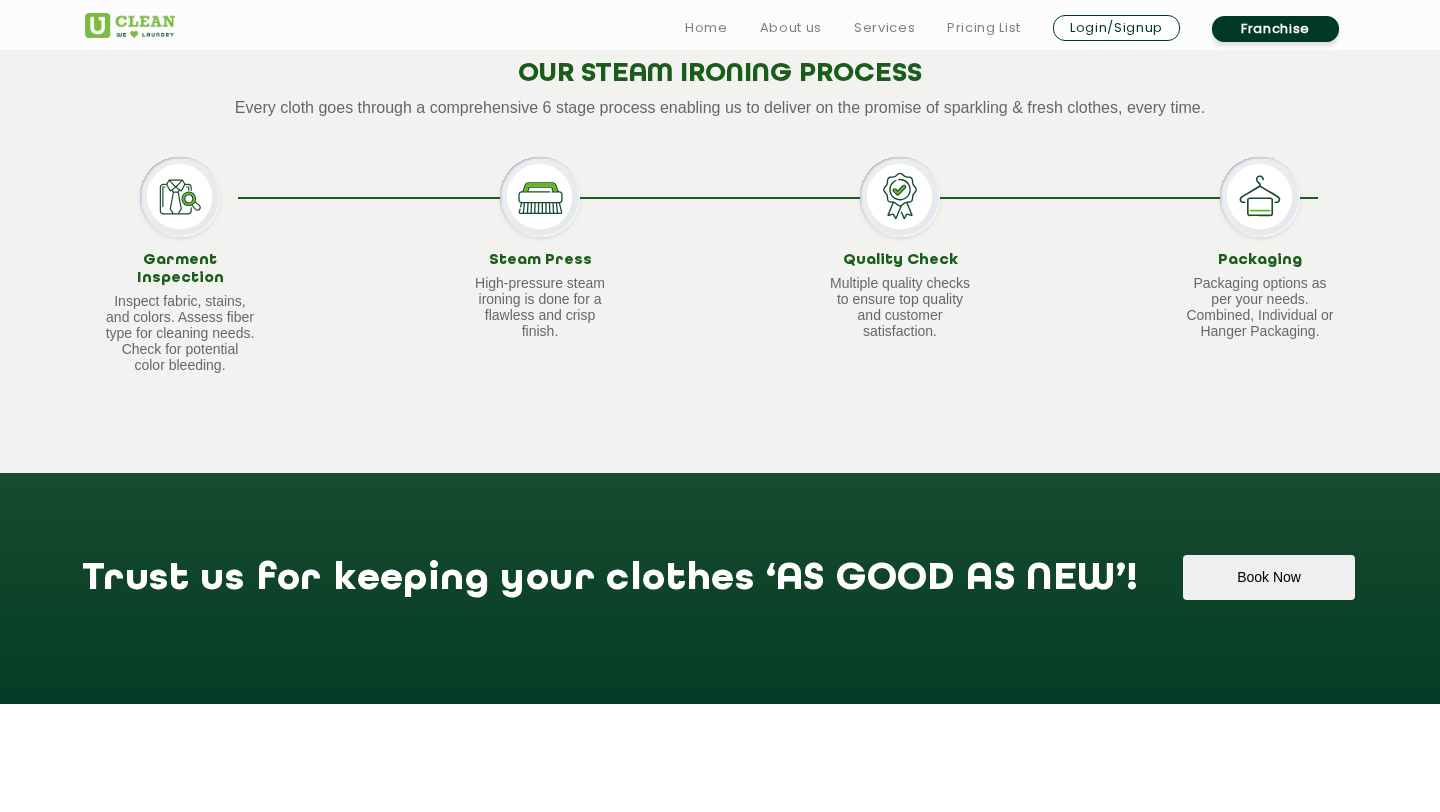 scroll, scrollTop: 1742, scrollLeft: 0, axis: vertical 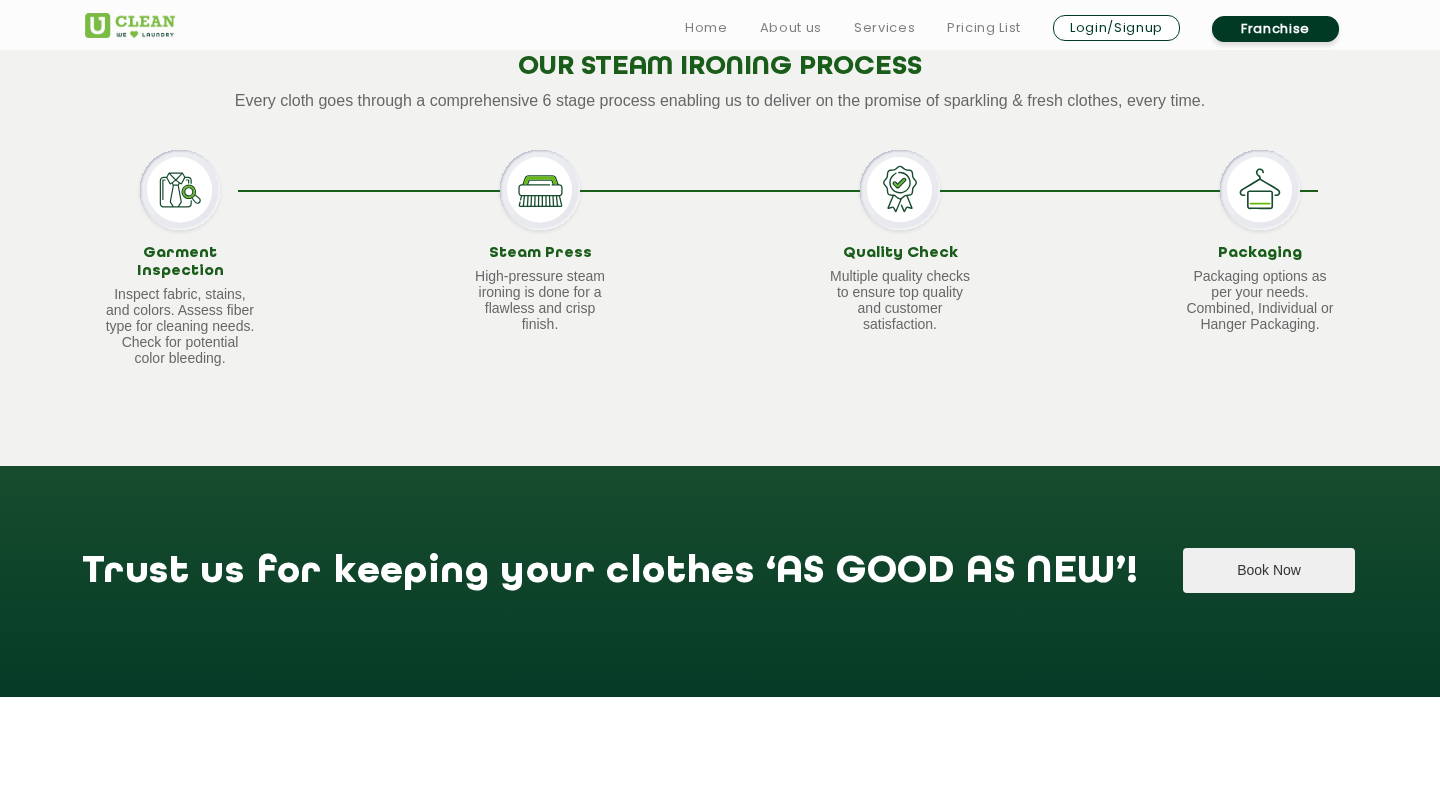 click on "Book Now" 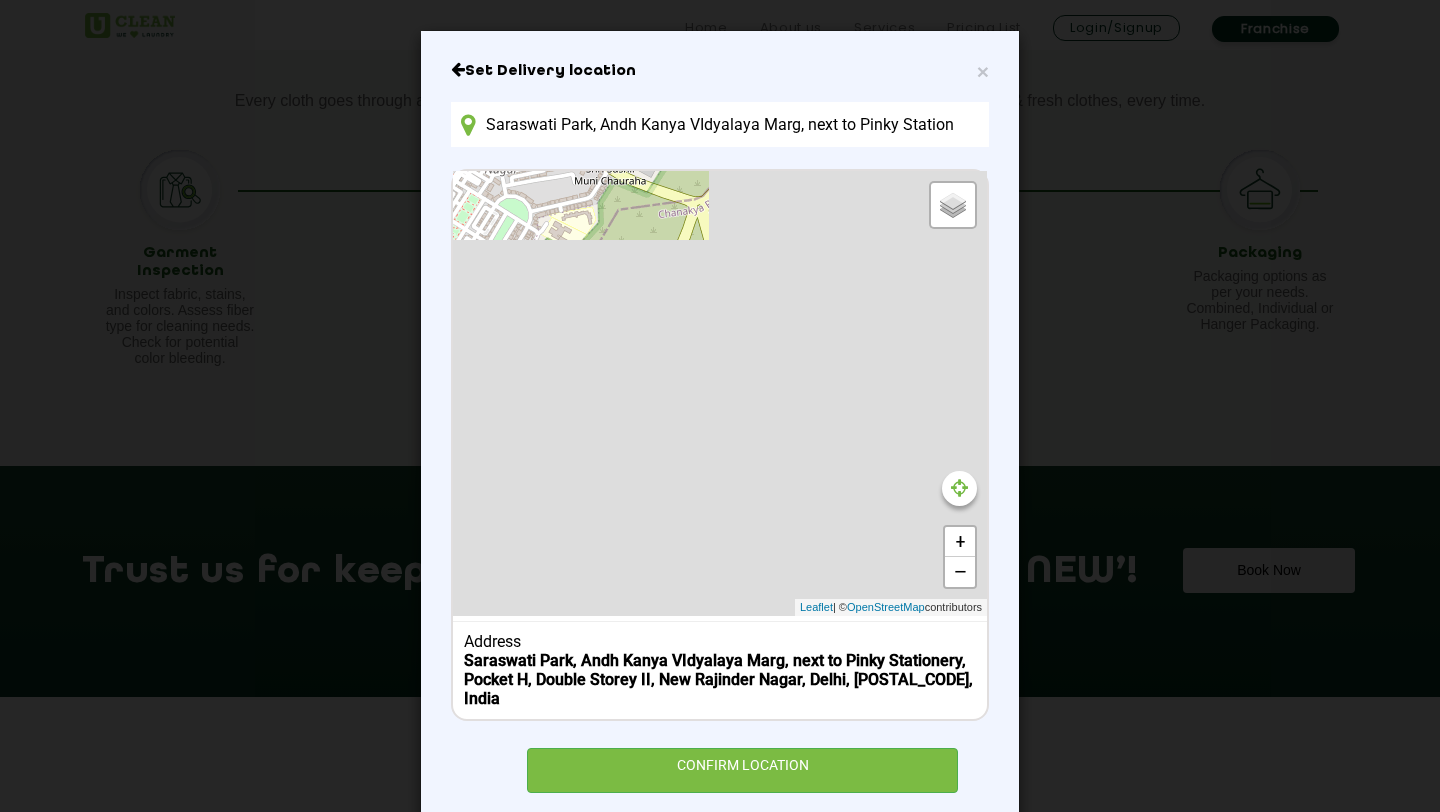 click on "Saraswati Park, Andh Kanya VIdyalaya Marg, next to Pinky Stationery, Pocket H, Double Storey II, New Rajinder Nagar, Delhi, [POSTAL_CODE], India" at bounding box center [720, 124] 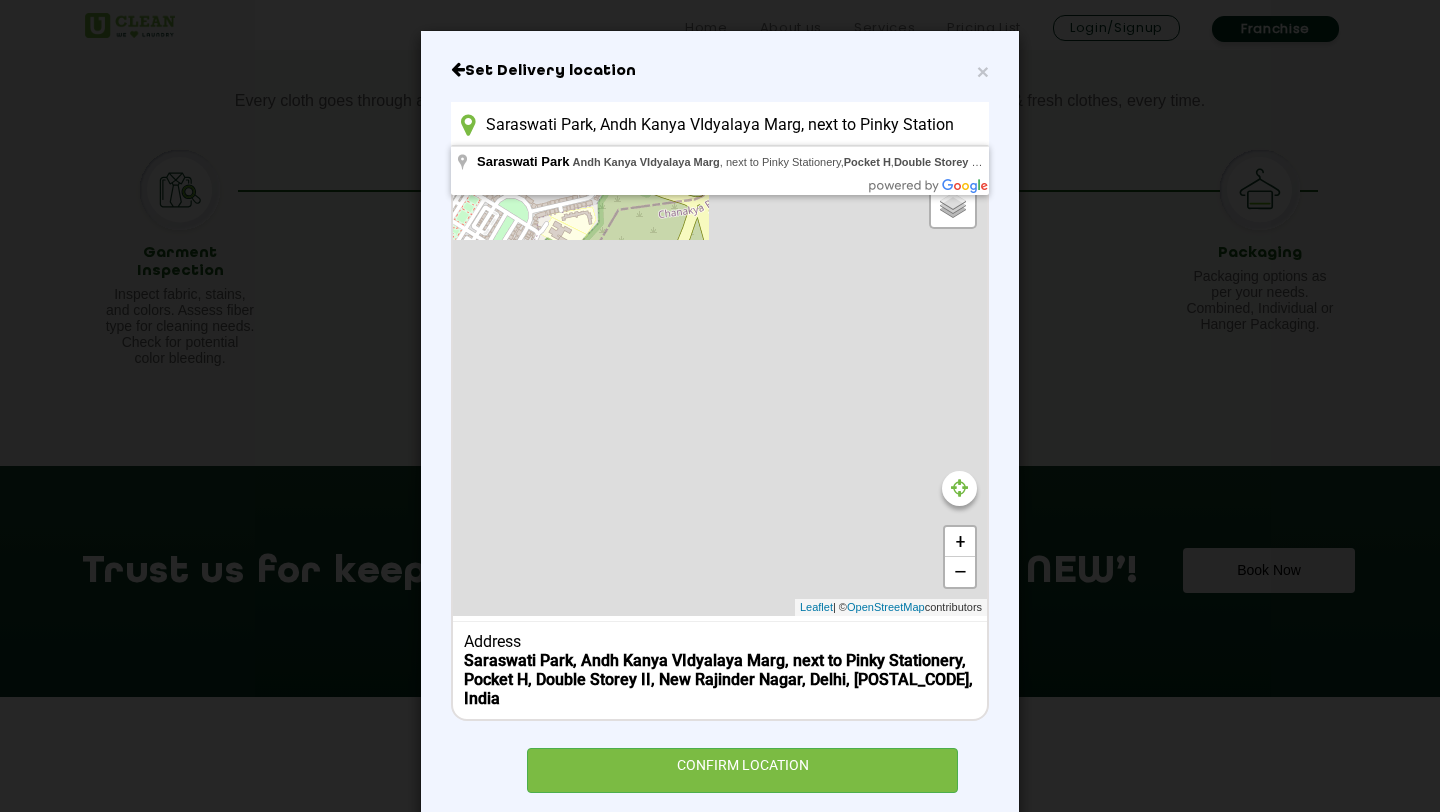 click on "Saraswati Park, Andh Kanya VIdyalaya Marg, next to Pinky Stationery, Pocket H, Double Storey II, New Rajinder Nagar, Delhi, [POSTAL_CODE], India" at bounding box center (720, 124) 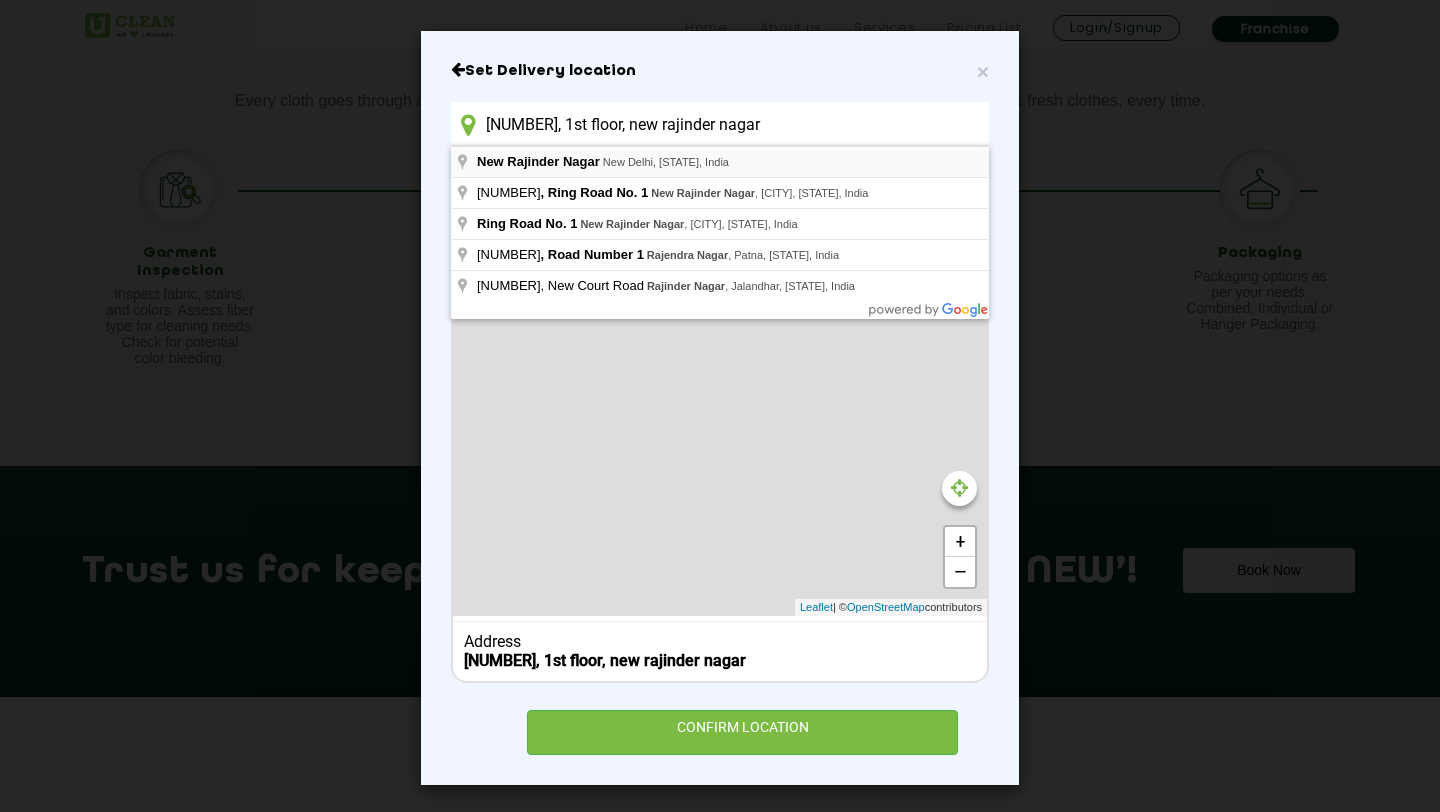 type on "New Delhi, [STATE], India" 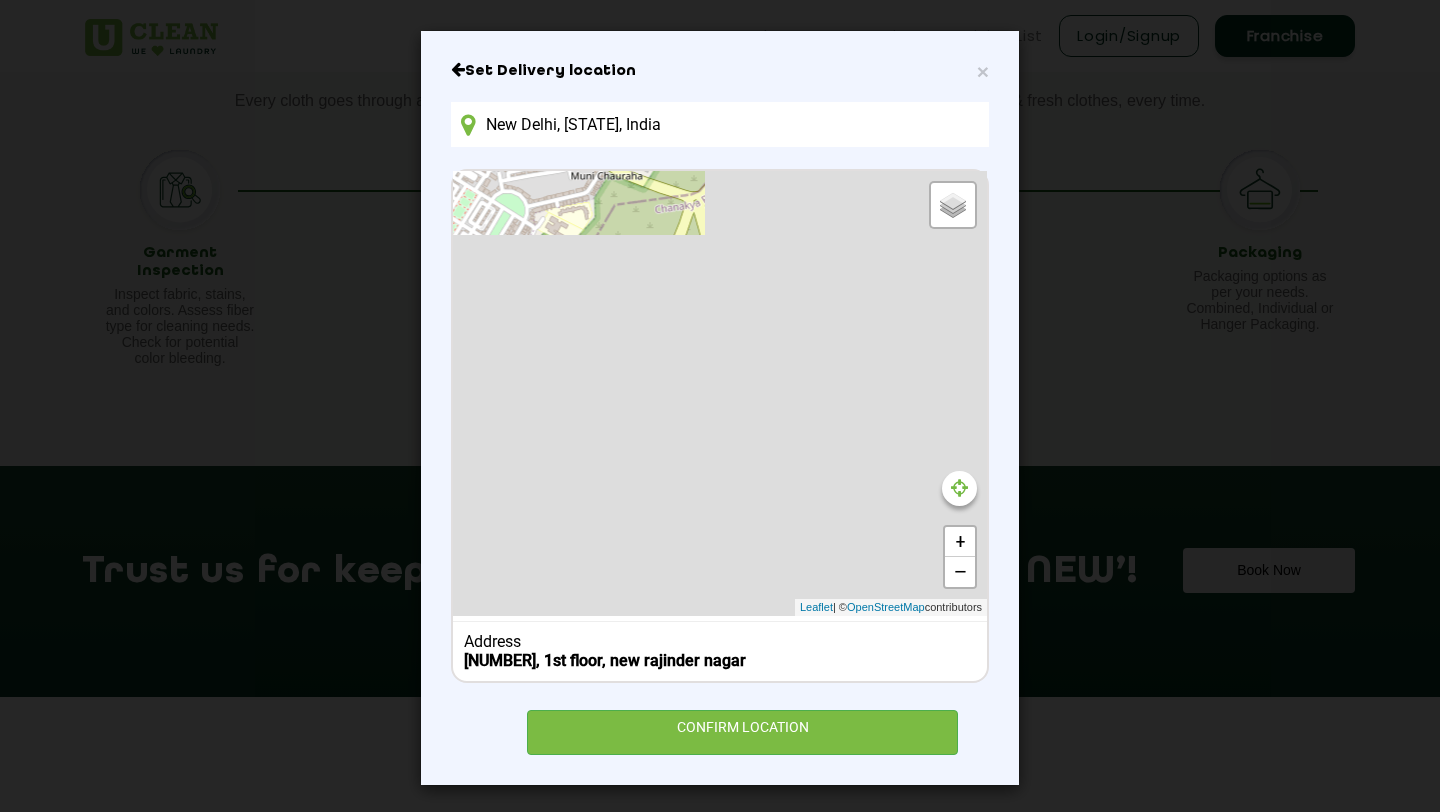 scroll, scrollTop: 2, scrollLeft: 0, axis: vertical 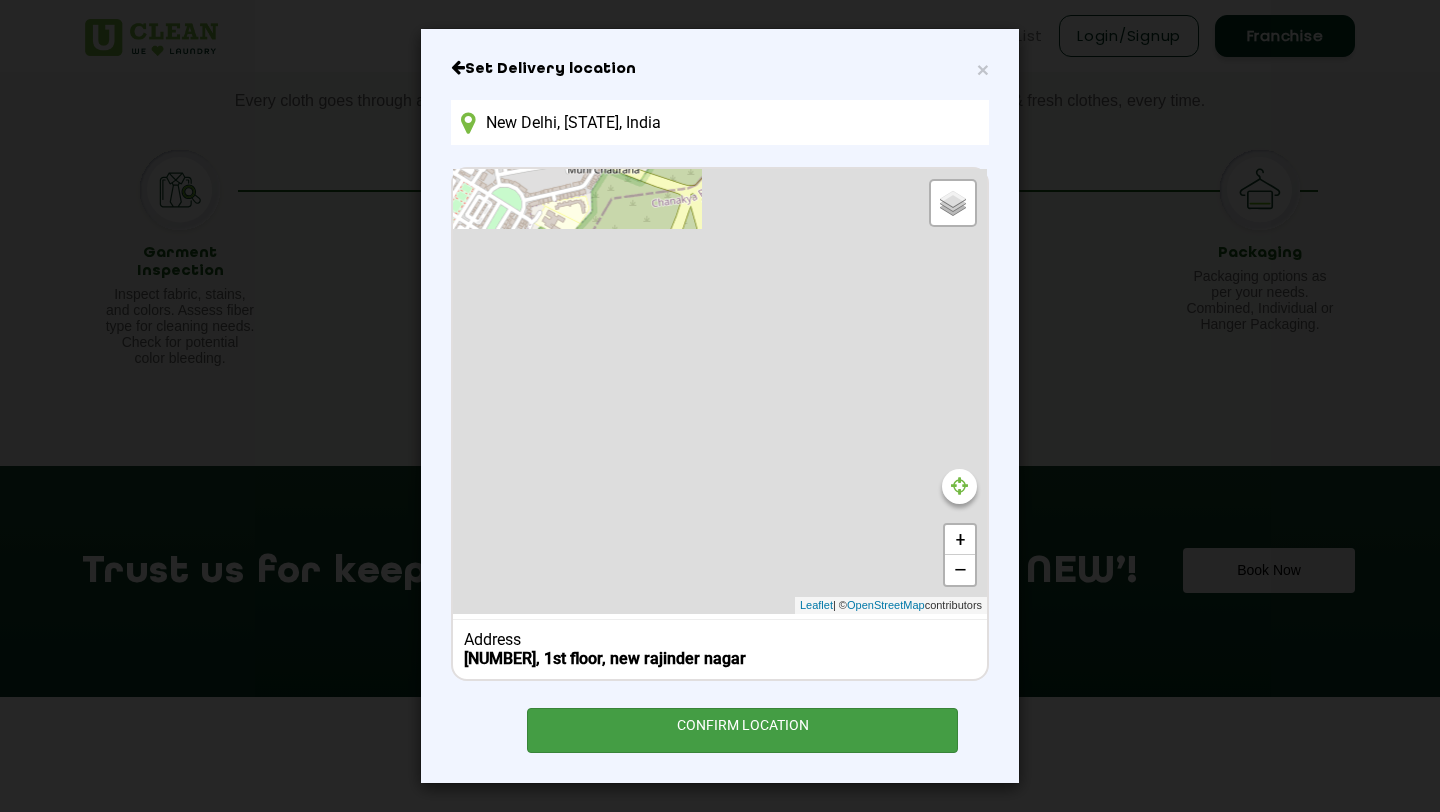 click on "CONFIRM LOCATION" at bounding box center [742, 730] 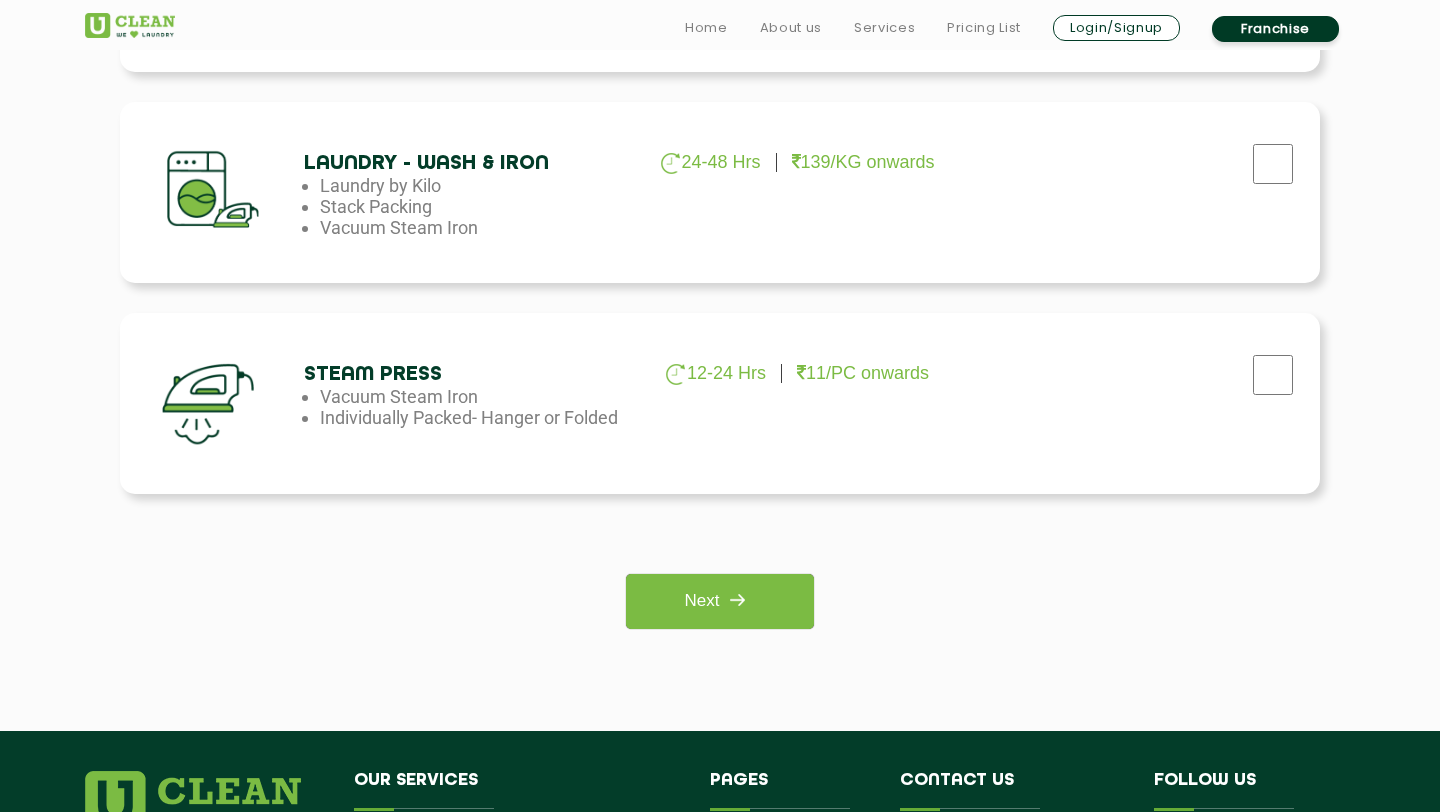 scroll, scrollTop: 1315, scrollLeft: 0, axis: vertical 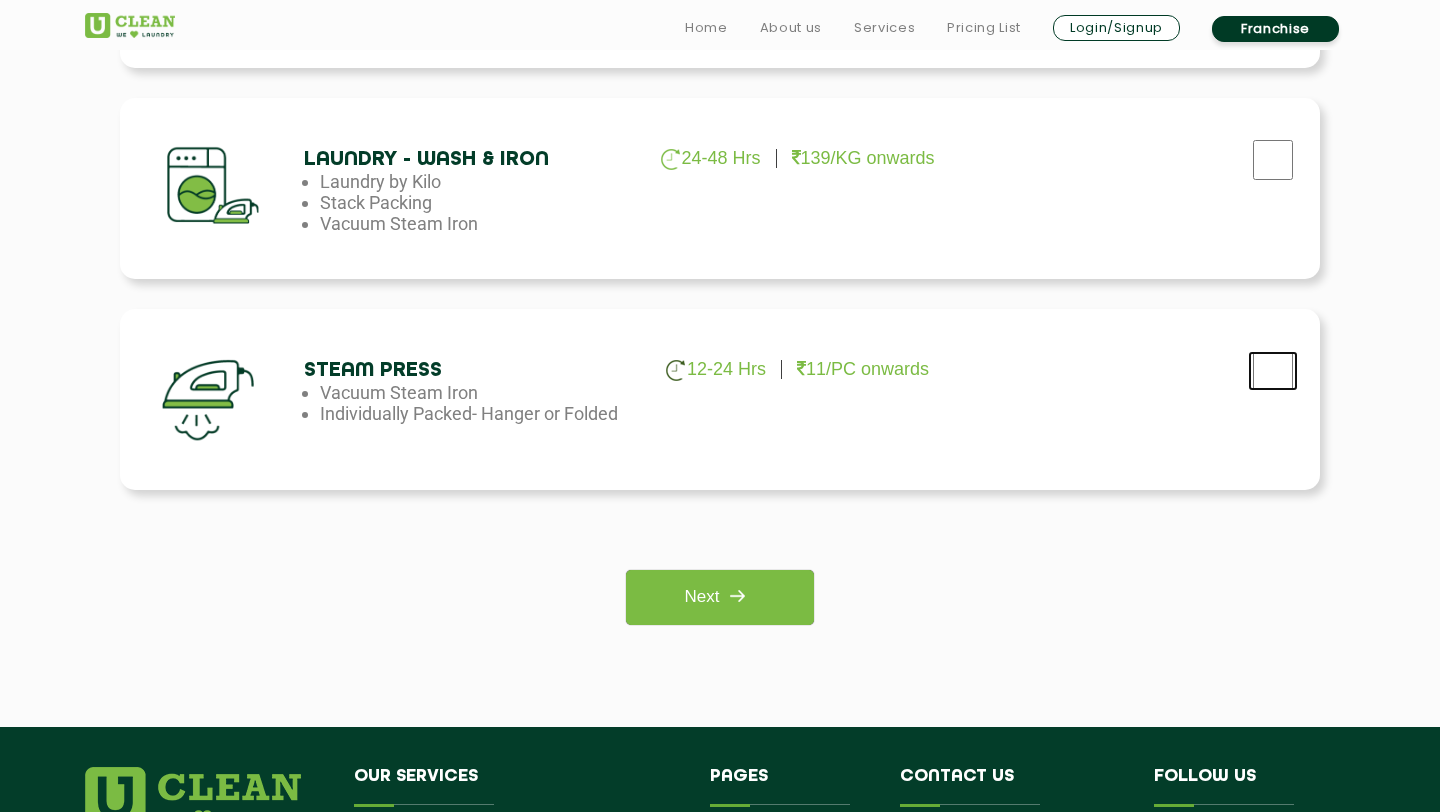 click at bounding box center (1273, -473) 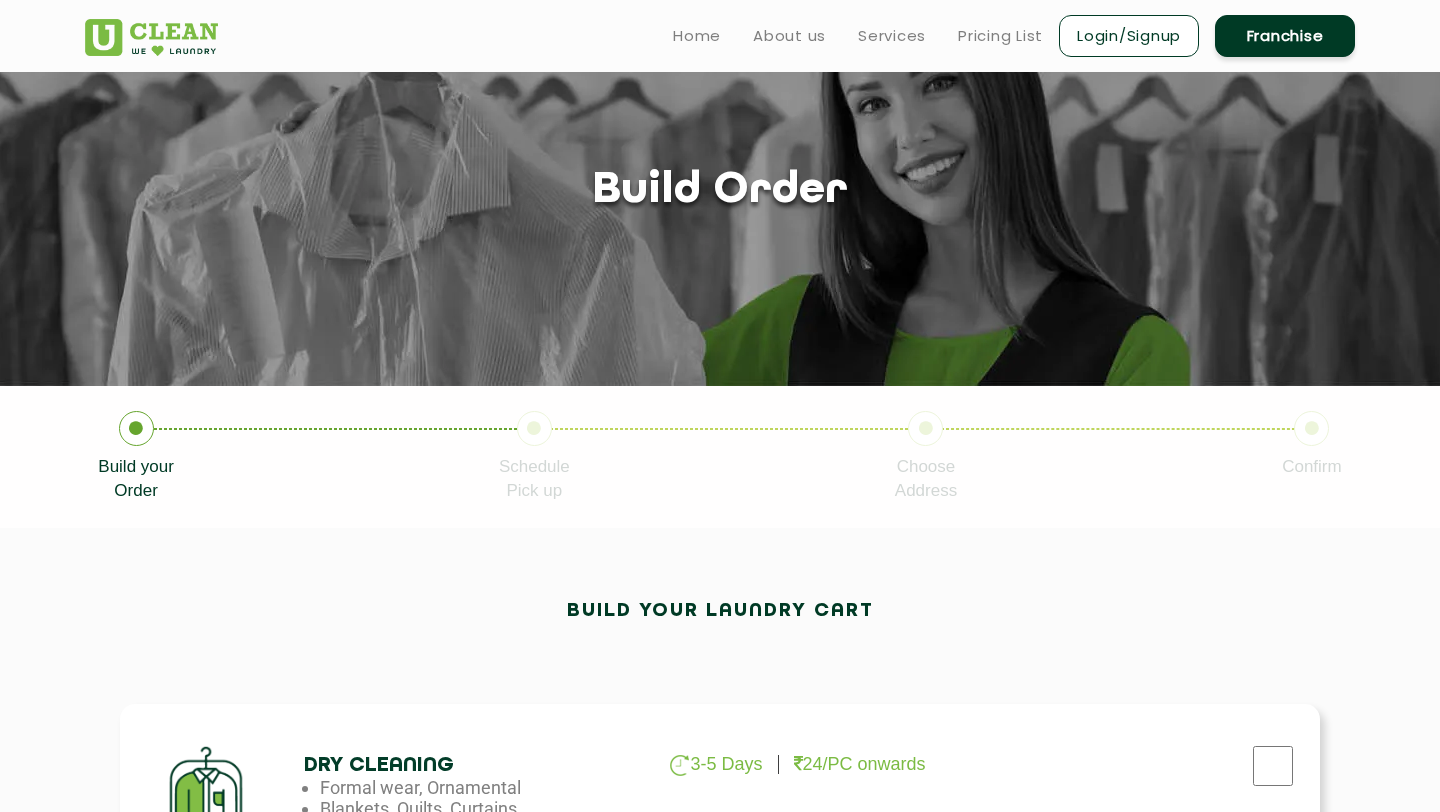 scroll, scrollTop: 0, scrollLeft: 0, axis: both 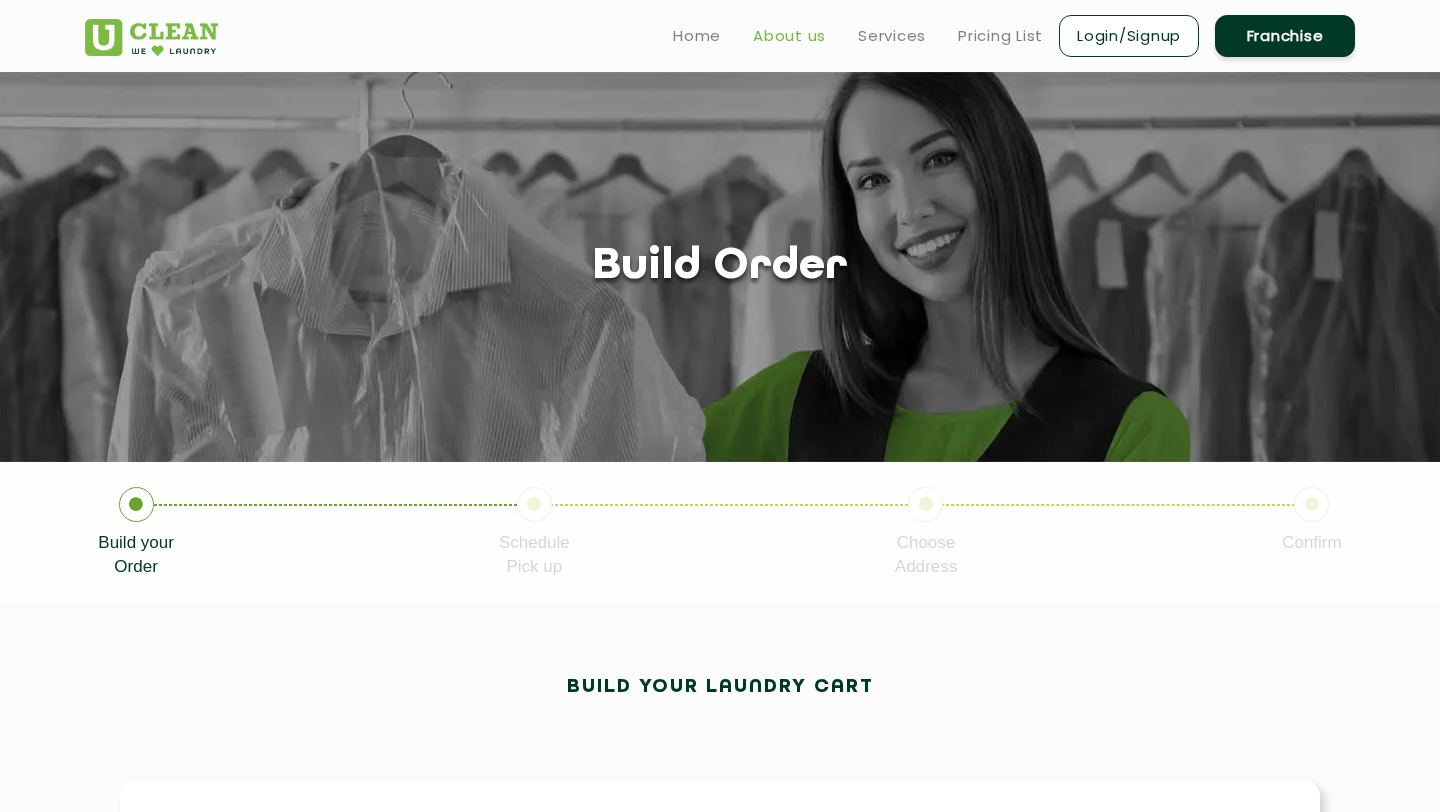 click on "About us" at bounding box center [789, 36] 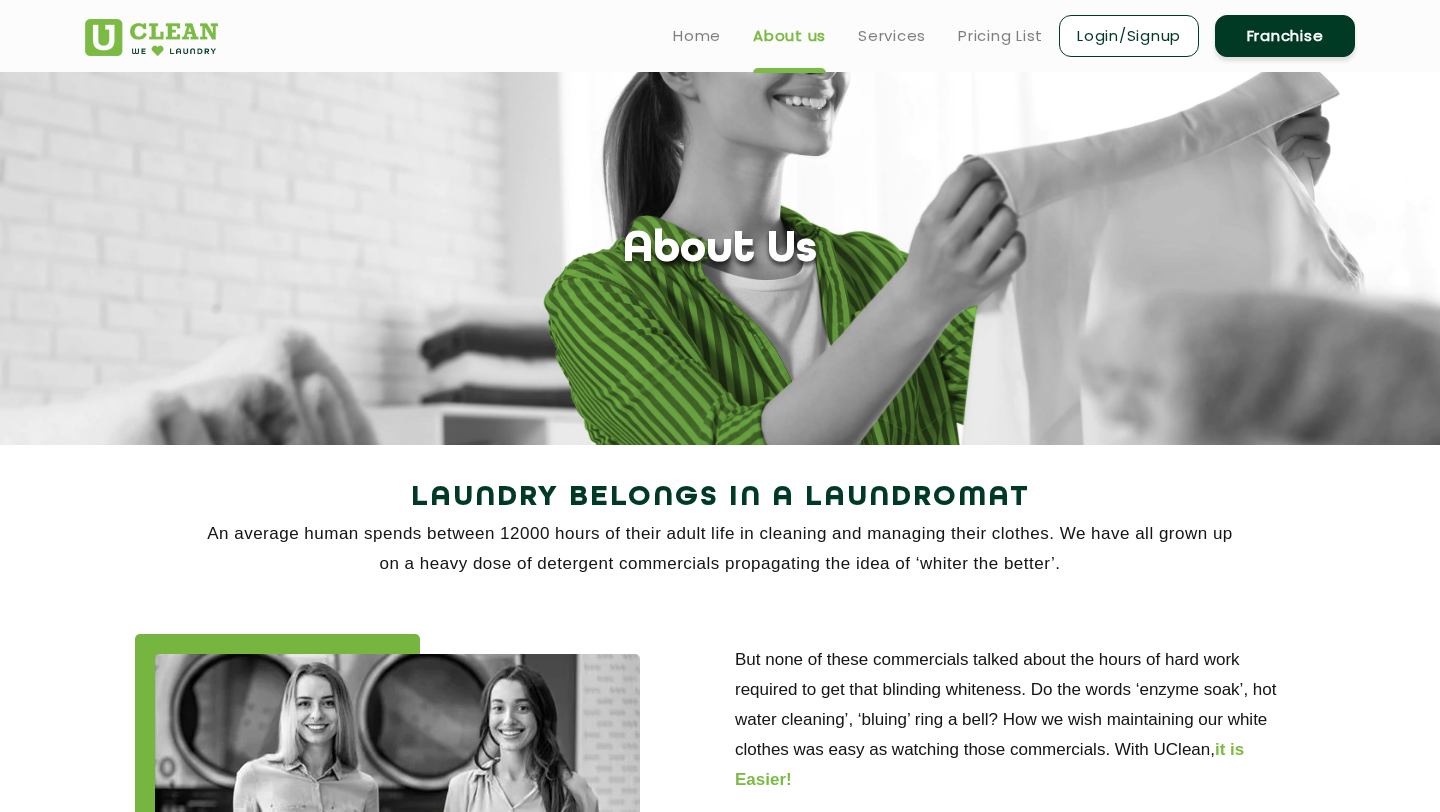 scroll, scrollTop: 0, scrollLeft: 0, axis: both 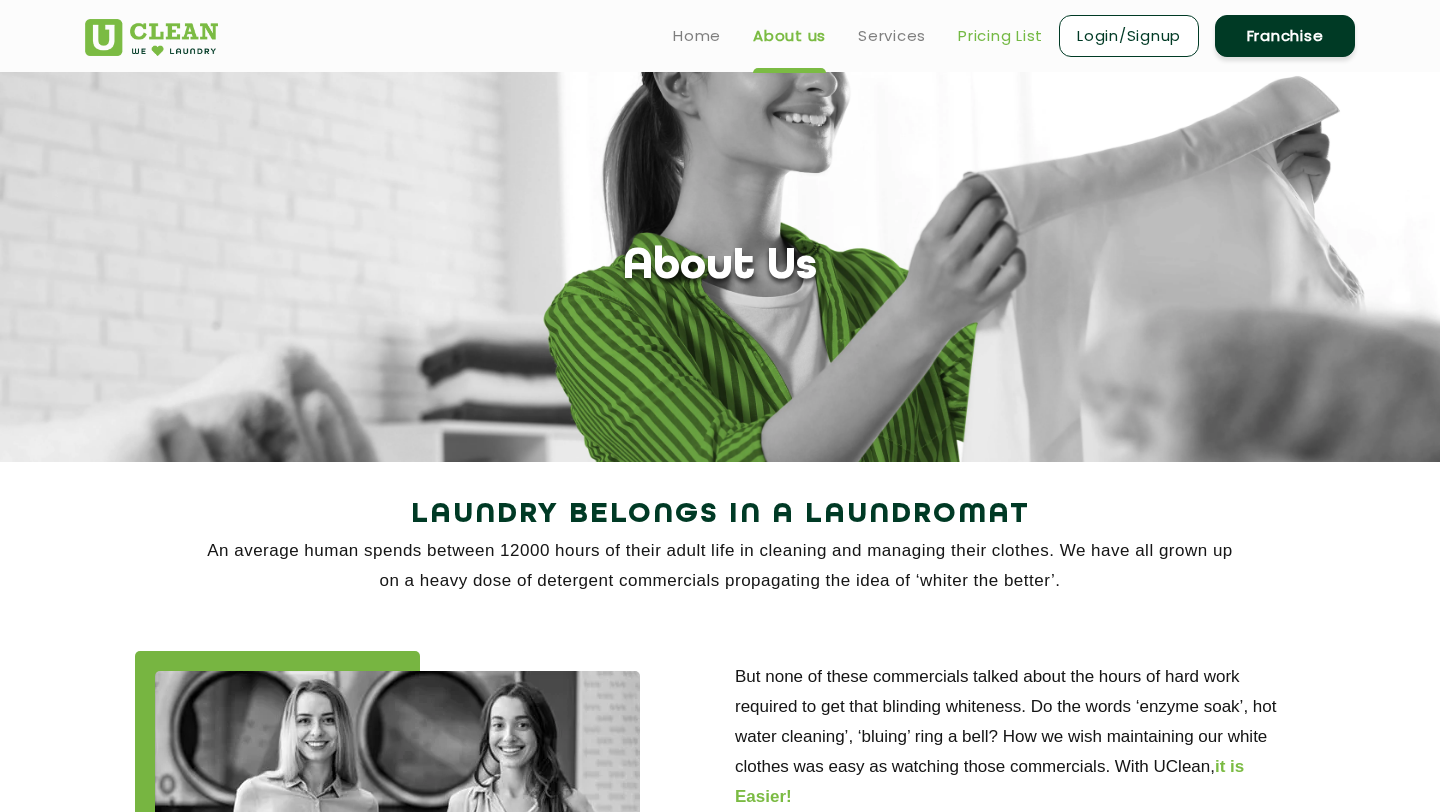 click on "Pricing List" at bounding box center (1000, 36) 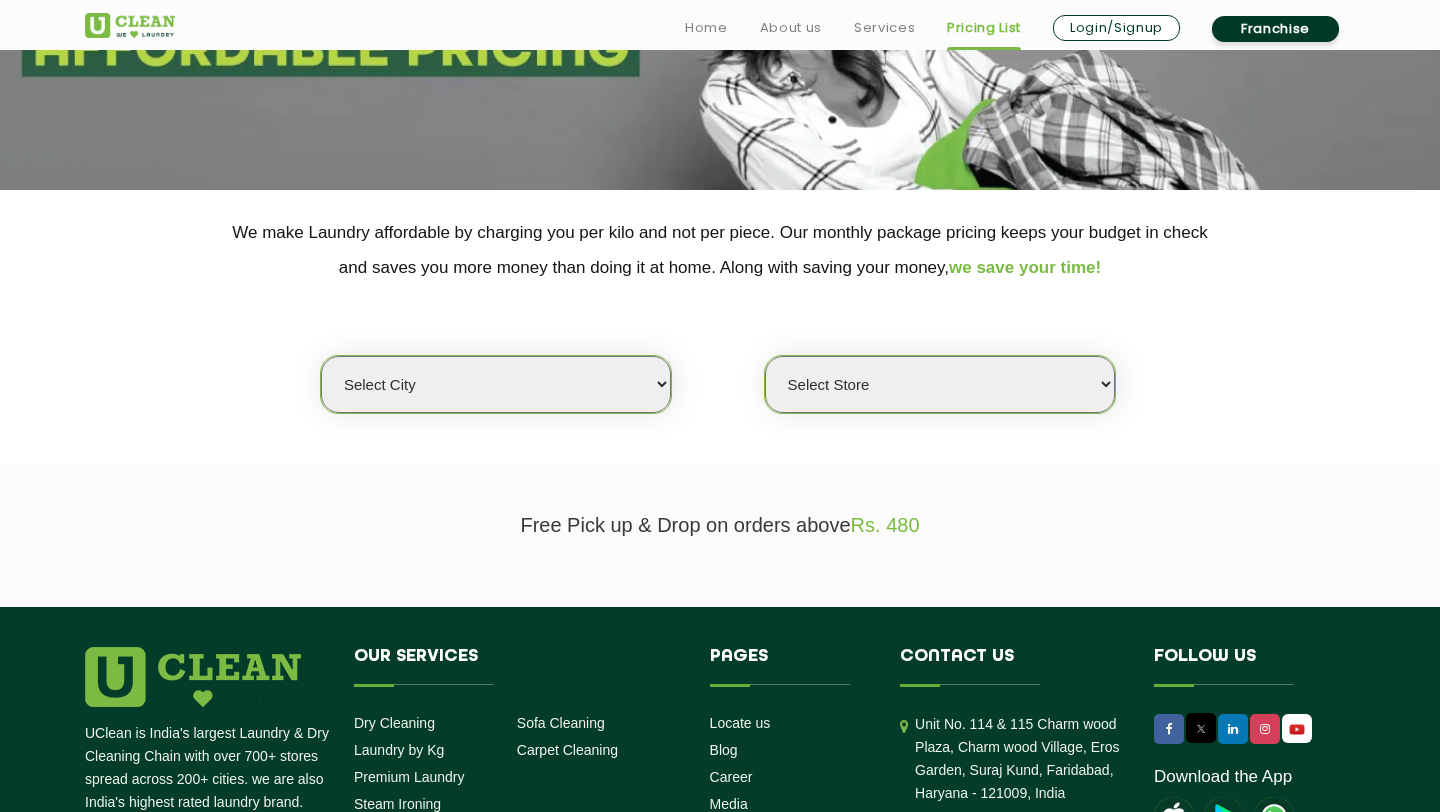 scroll, scrollTop: 279, scrollLeft: 0, axis: vertical 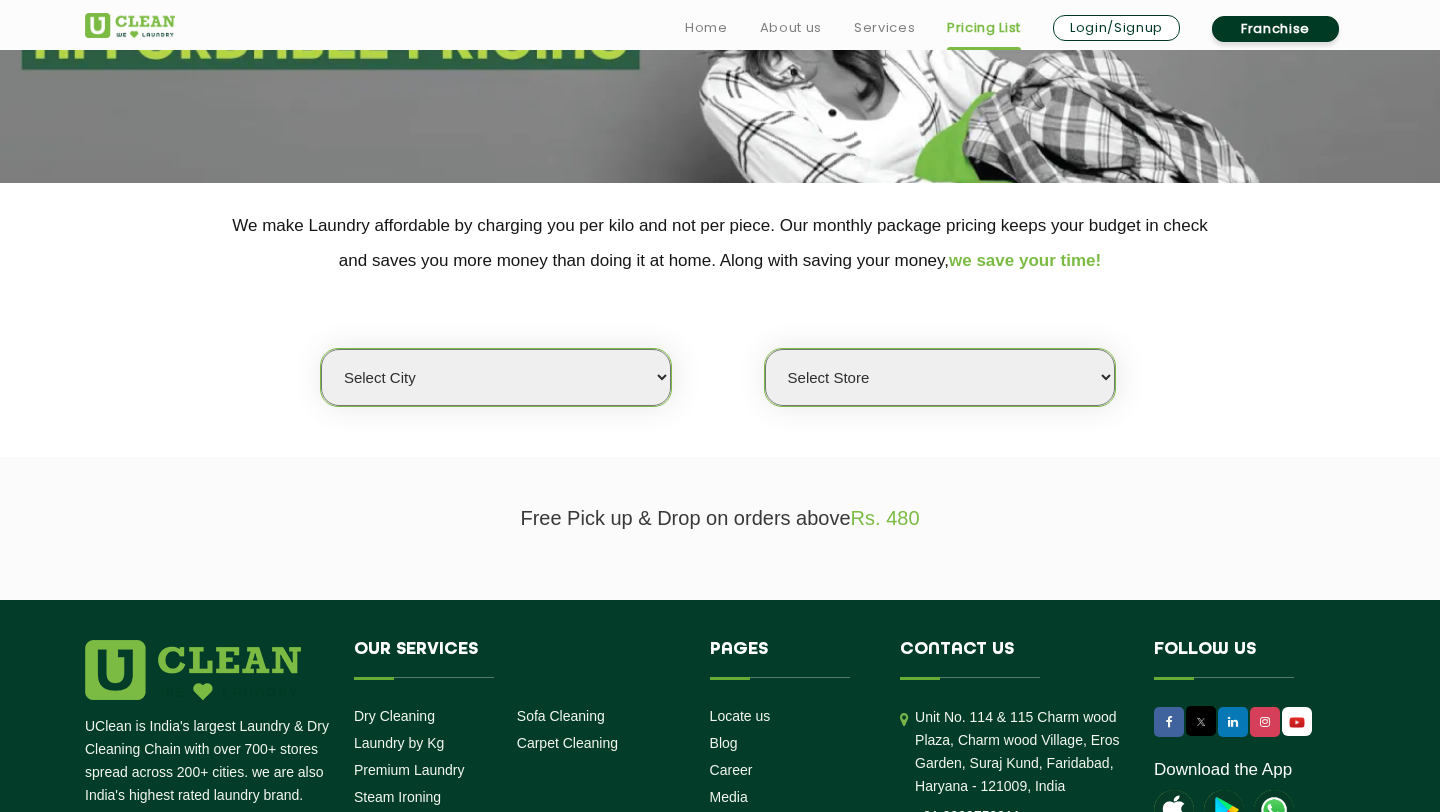 click on "Select city Aalo Agartala Agra Ahmedabad Akola Aligarh Alwar - UClean Select Amravati Aurangabad Ayodhya Bahadurgarh Bahraich Baleswar Baramulla Bareilly Barmer Barpeta Bathinda Belgaum Bengaluru Berhampur Bettiah Bhagalpur Bhilwara Bhiwadi Bhopal Bhubaneshwar Bidar Bikaner Bilaspur Bokaro Bongaigaon Chandigarh Chennai Chitrakoot Cochin Coimbatore Cooch Behar Coonoor Daman Danapur Darrang Daudnagar Dehradun Delhi Deoghar Dhanbad Dharwad Dhule Dibrugarh Digboi Dimapur Dindigul Duliajan Ellenabad Erode Faridabad Gandhidham Gandhinagar Garia Ghaziabad Goa Gohana Golaghat Gonda Gorakhpur Gurugram Guwahati Gwalior Haldwani Hamirpur Hanumangarh Haridwar Hingoli Hojai Howrah Hubli Hyderabad Imphal Indore Itanagar Jagdalpur Jagraon Jaipur Jaipur - Select Jammu Jamshedpur Jehanabad Jhansi Jodhpur Jorhat Kaithal Kakinada Kanpur Kargil Karimganj Kathmandu Kharupetia Khopoli Kochi Kohima Kokapet Kokrajhar Kolhapur Kolkata Kota - Select Kotdwar Krishnanagar Kundli Kurnool Latur Leh Longding Lower Subansiri Lucknow Madurai" at bounding box center [496, 377] 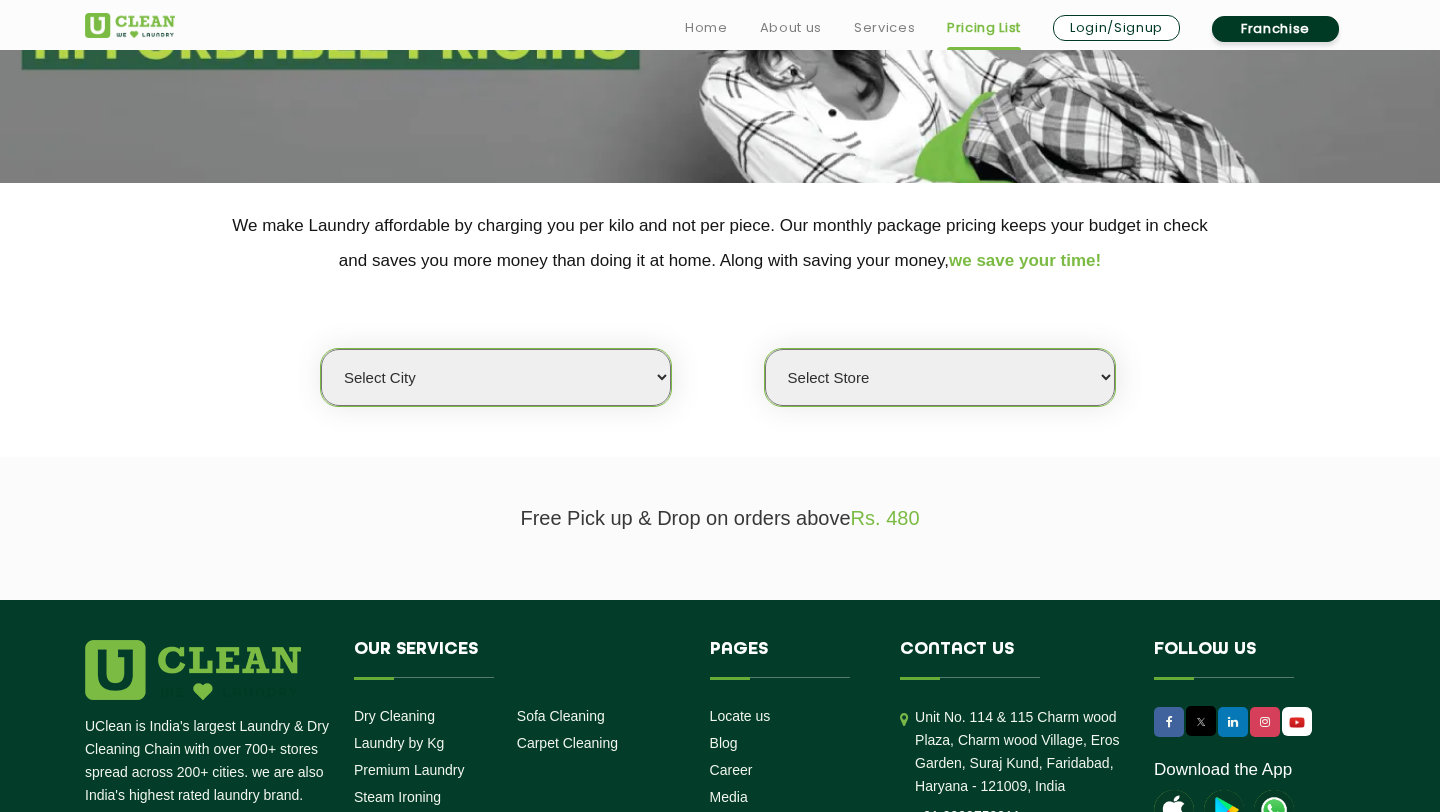 select on "1" 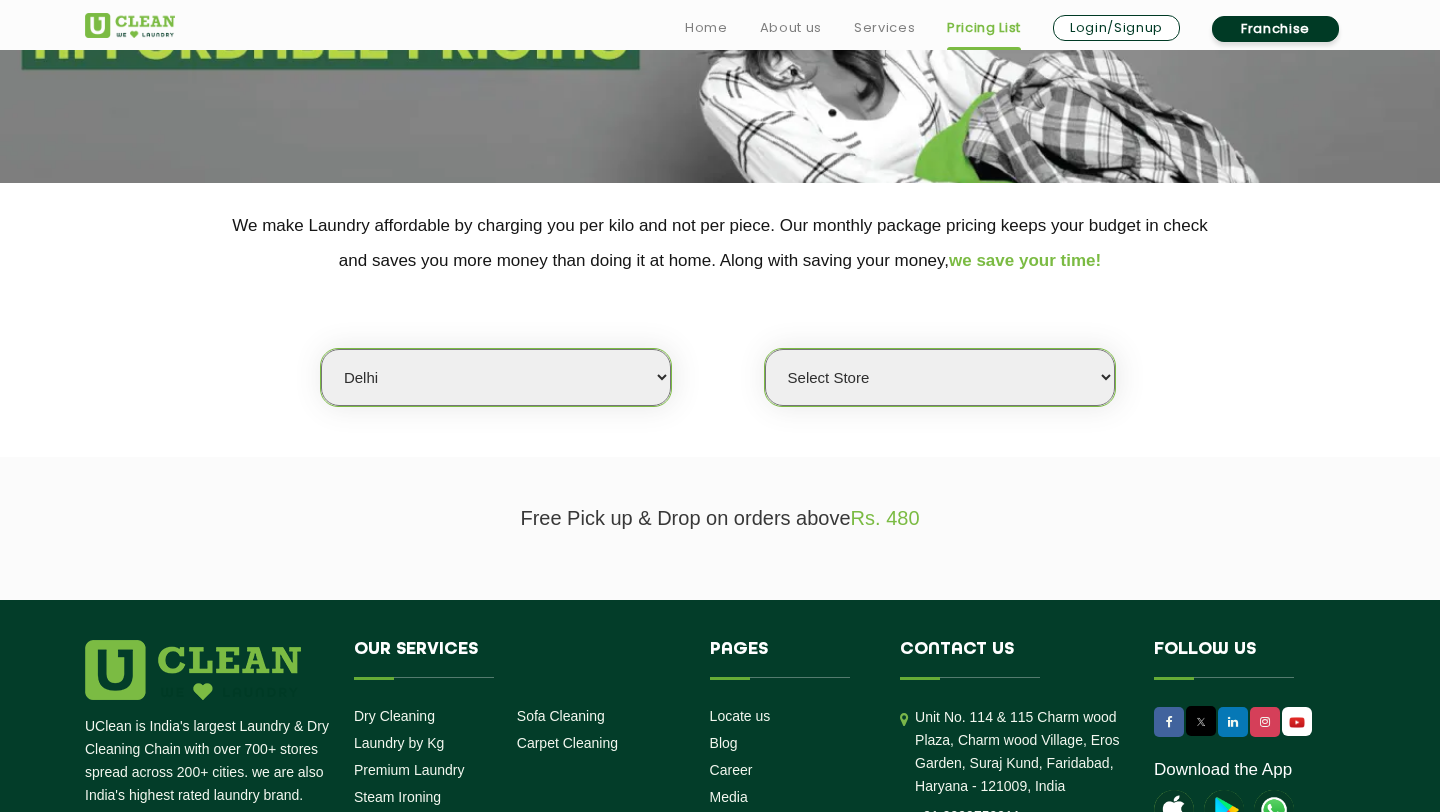 click on "Select Store" at bounding box center (940, 377) 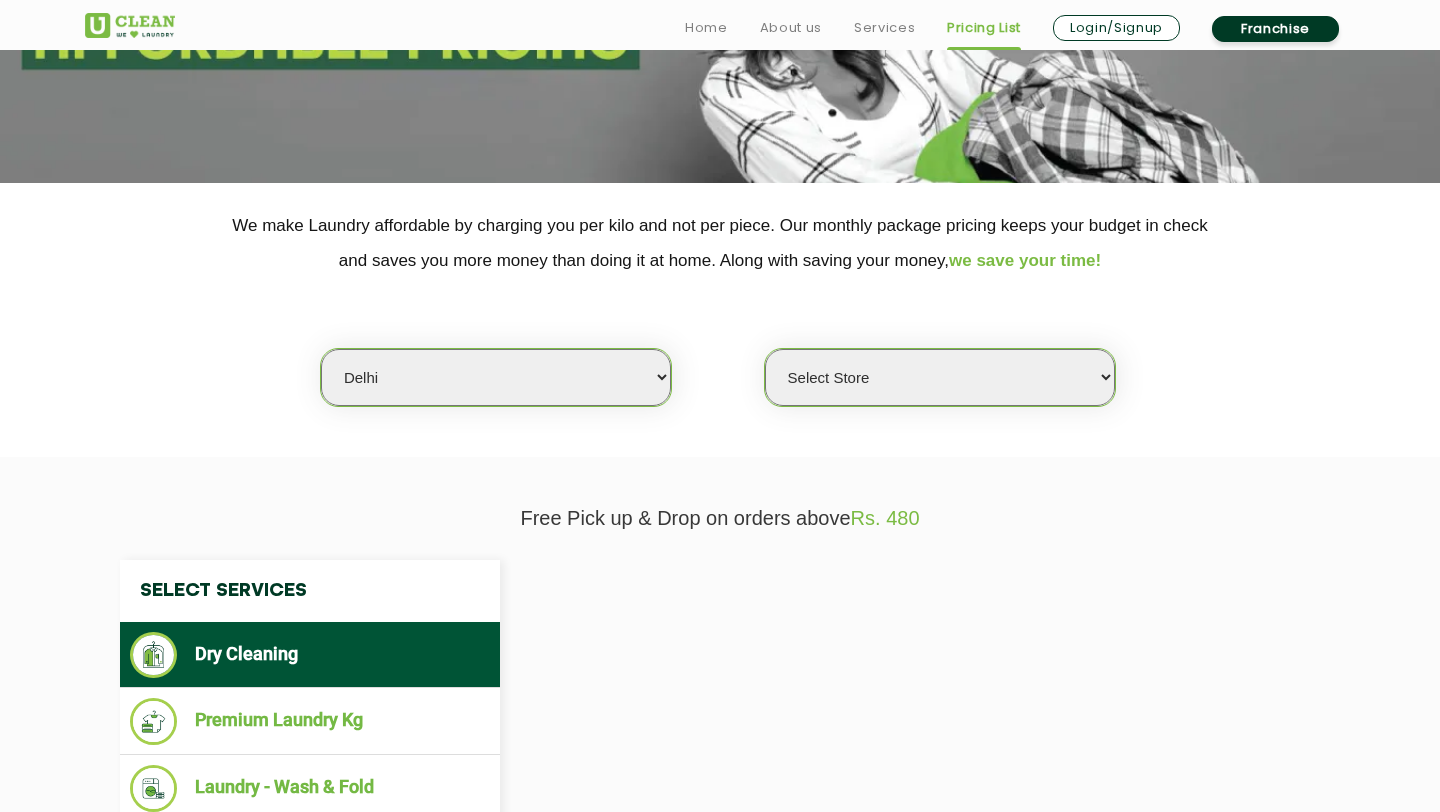 select on "0" 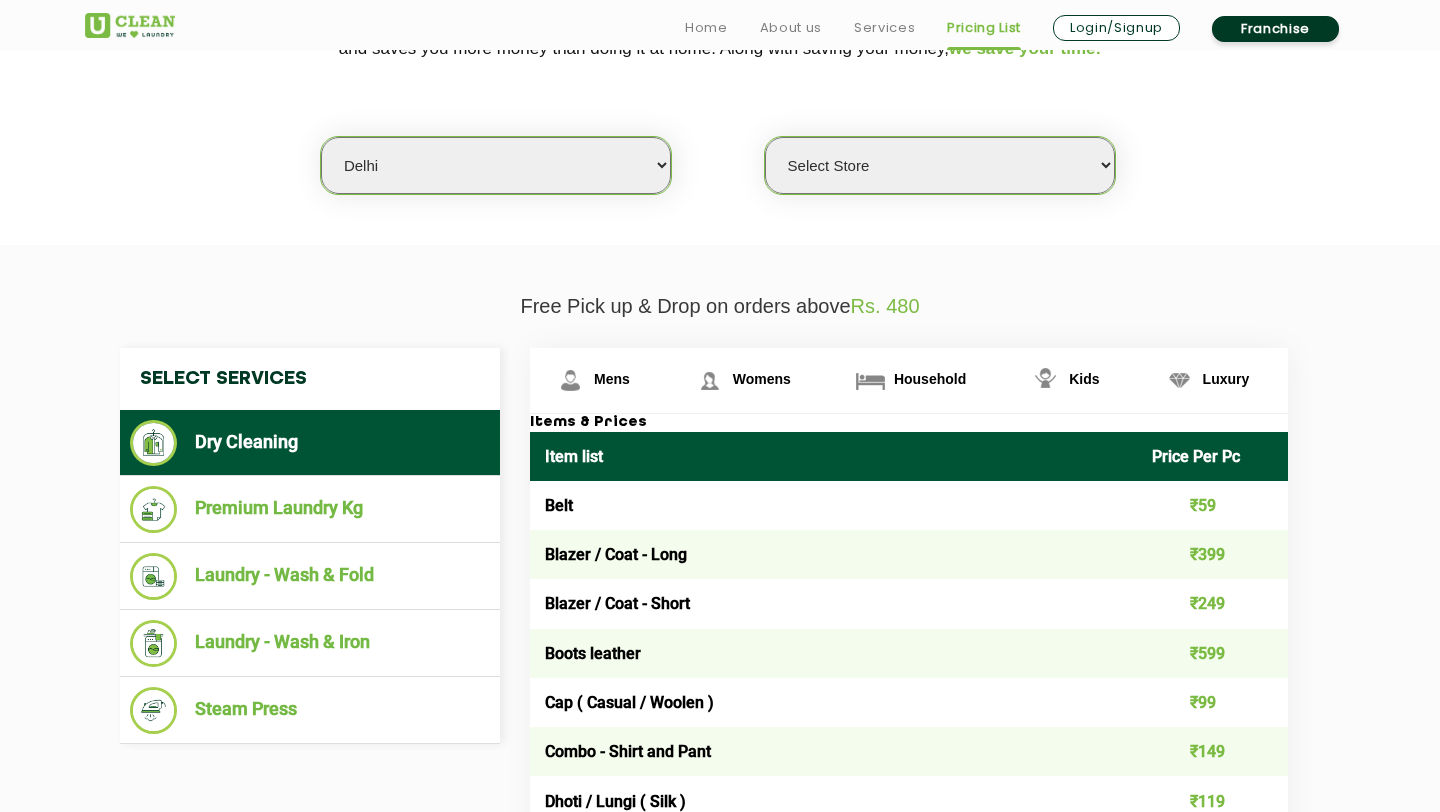scroll, scrollTop: 502, scrollLeft: 0, axis: vertical 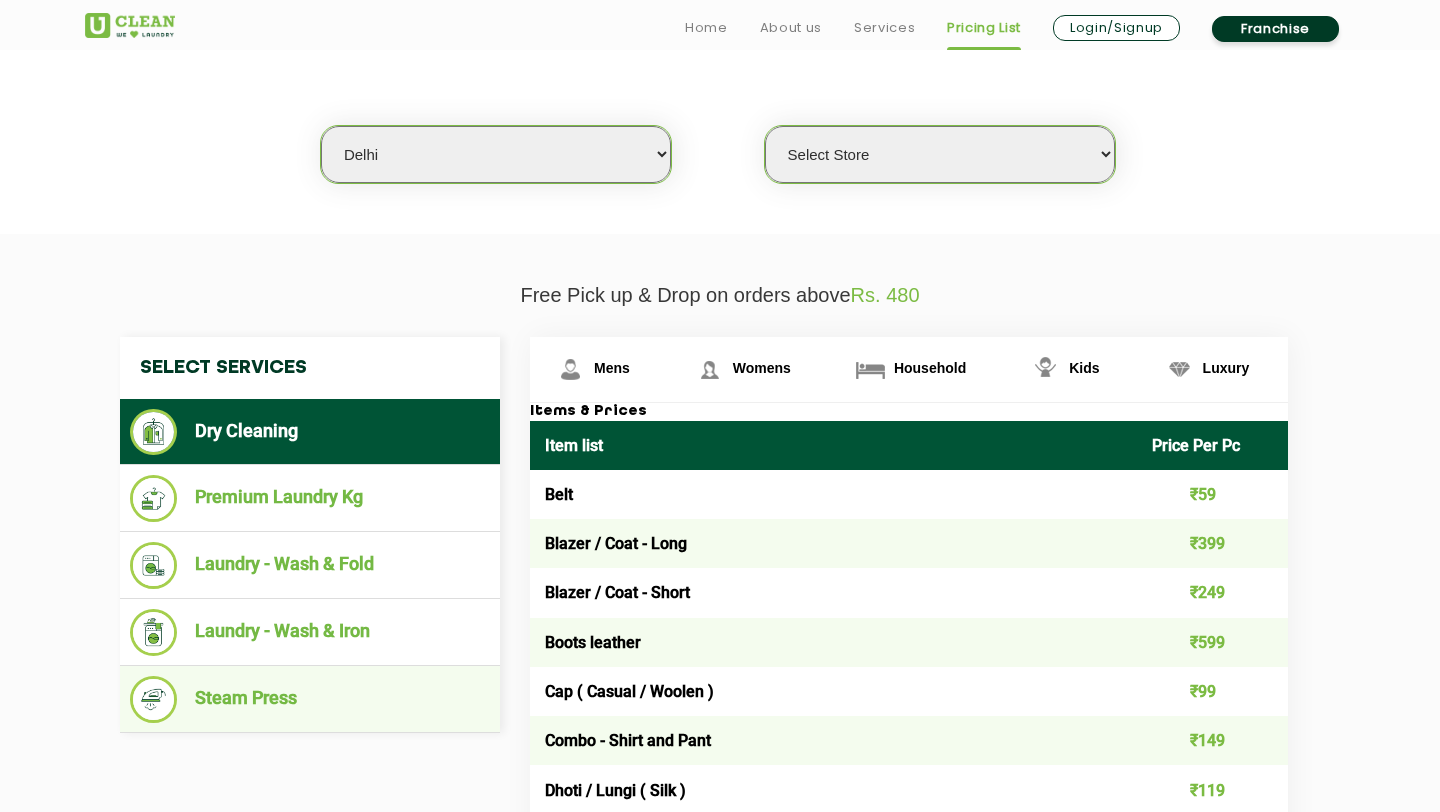 click on "Steam Press" at bounding box center (310, 699) 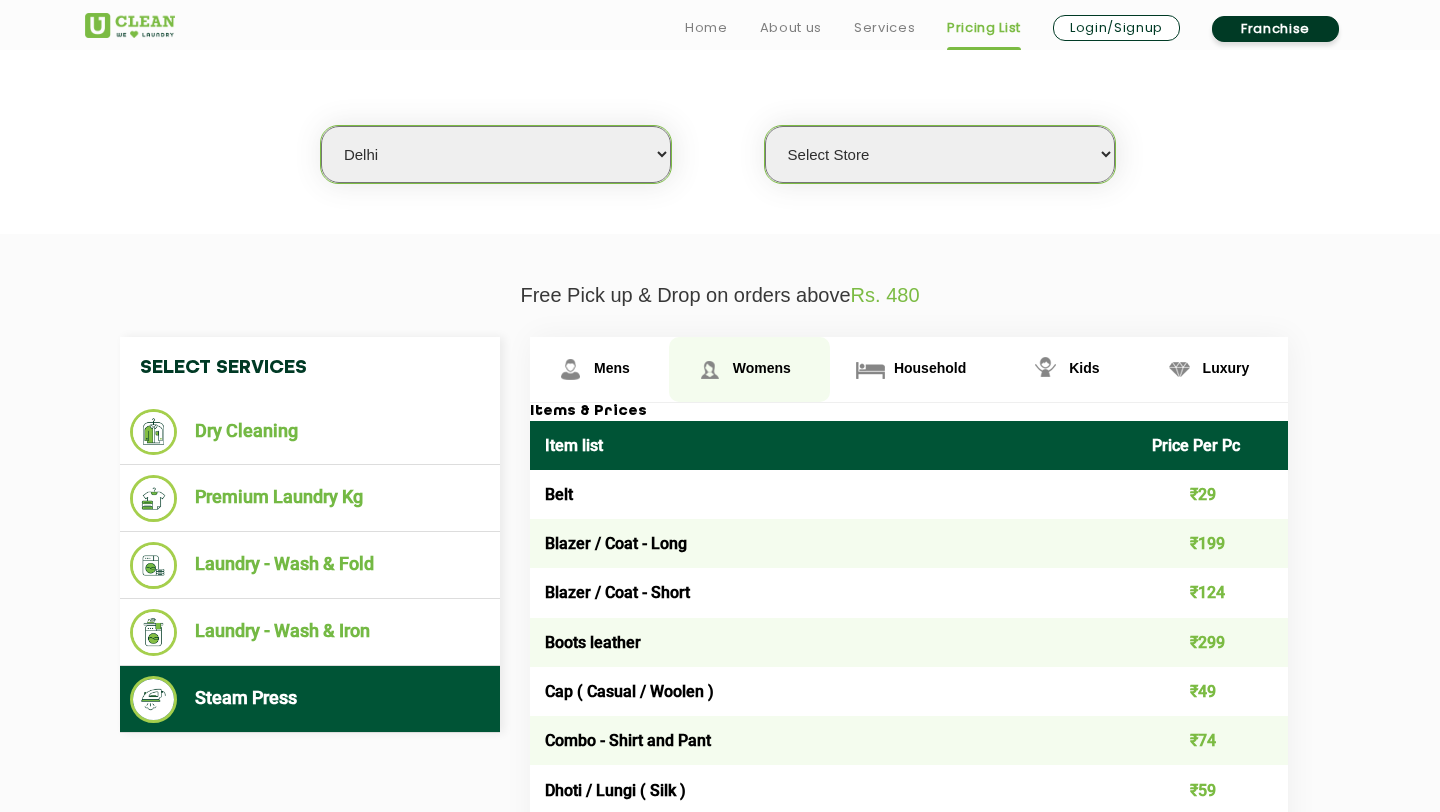 click on "Womens" at bounding box center [612, 368] 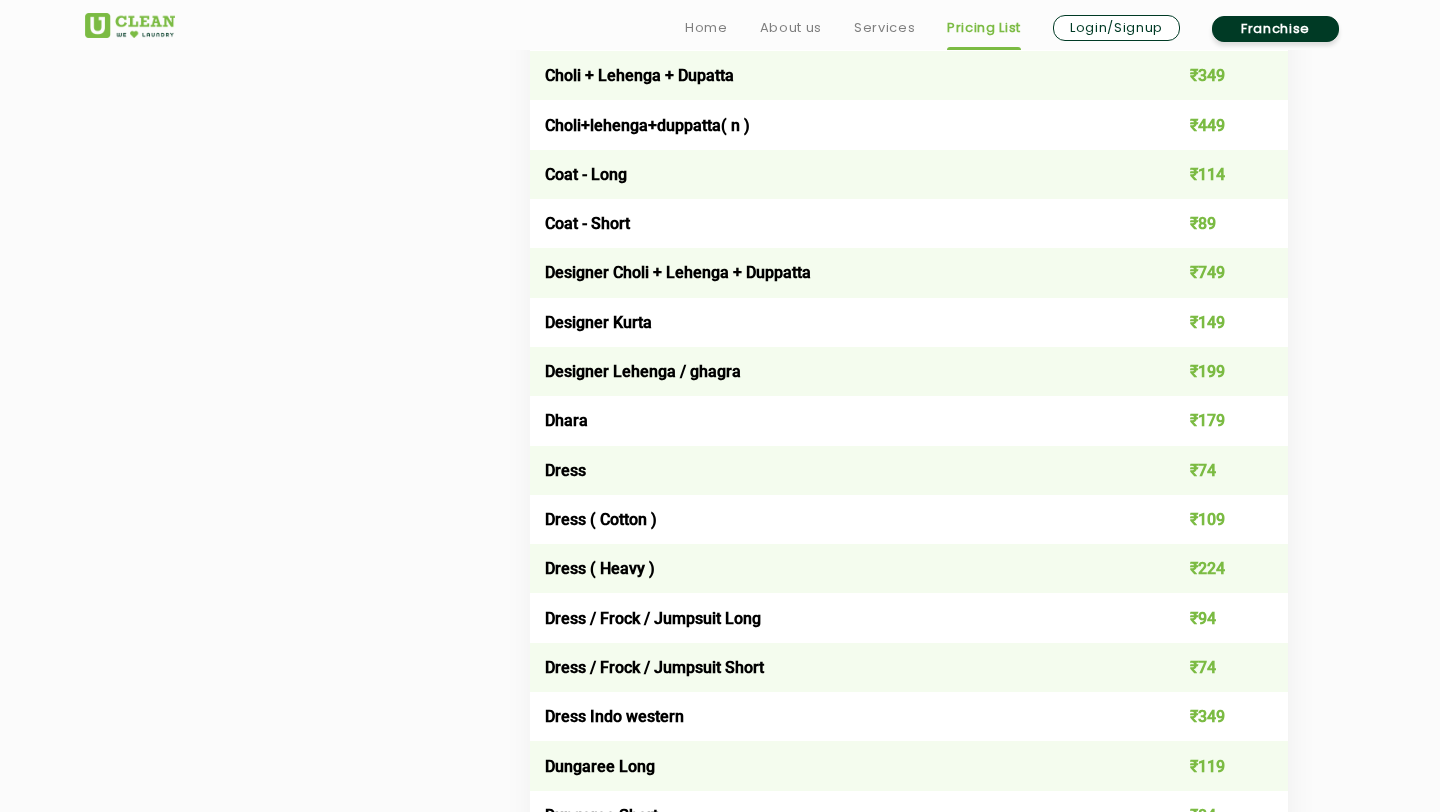 scroll, scrollTop: 1477, scrollLeft: 0, axis: vertical 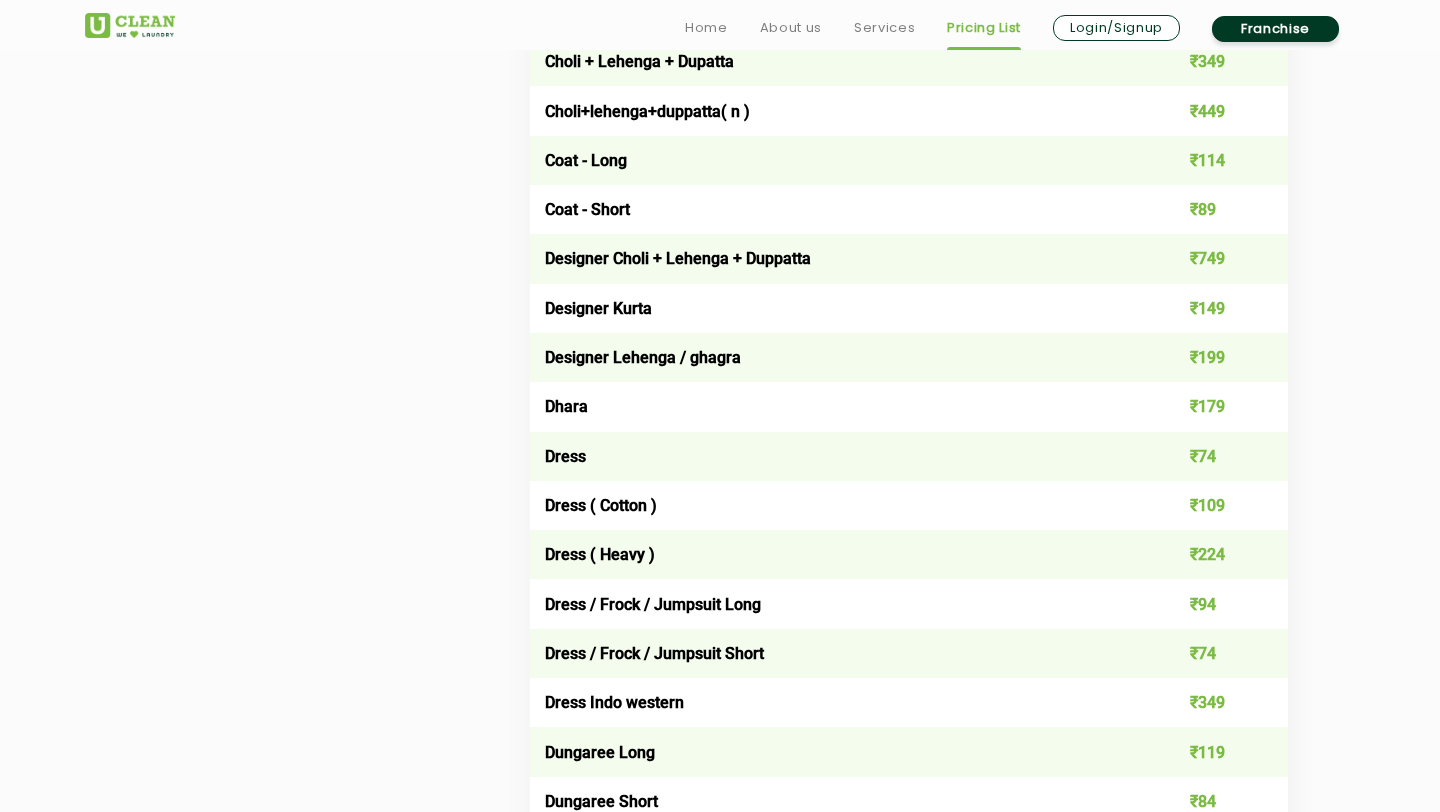 click on "Designer Lehenga / ghagra" at bounding box center (833, 357) 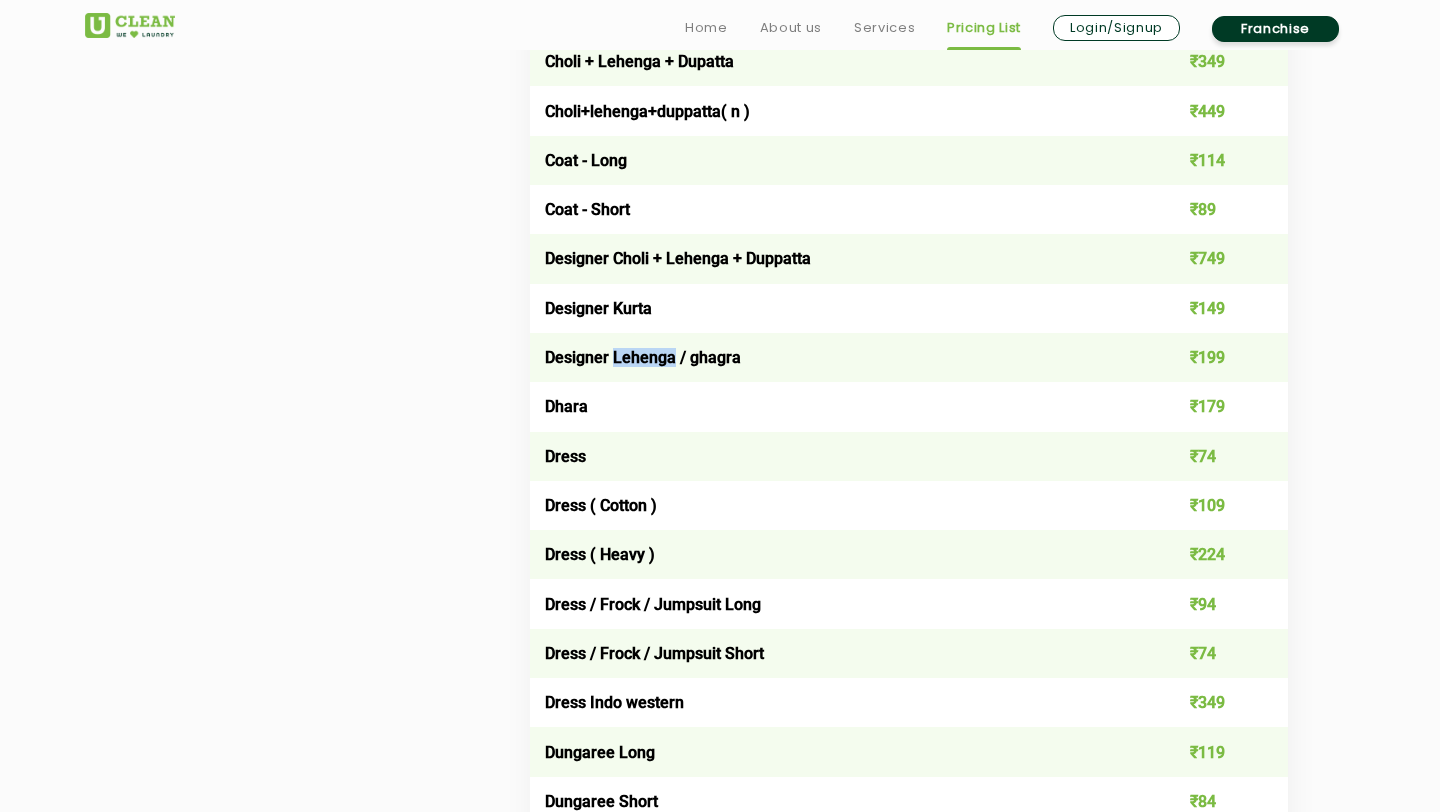 click on "Designer Lehenga / ghagra" at bounding box center (833, 357) 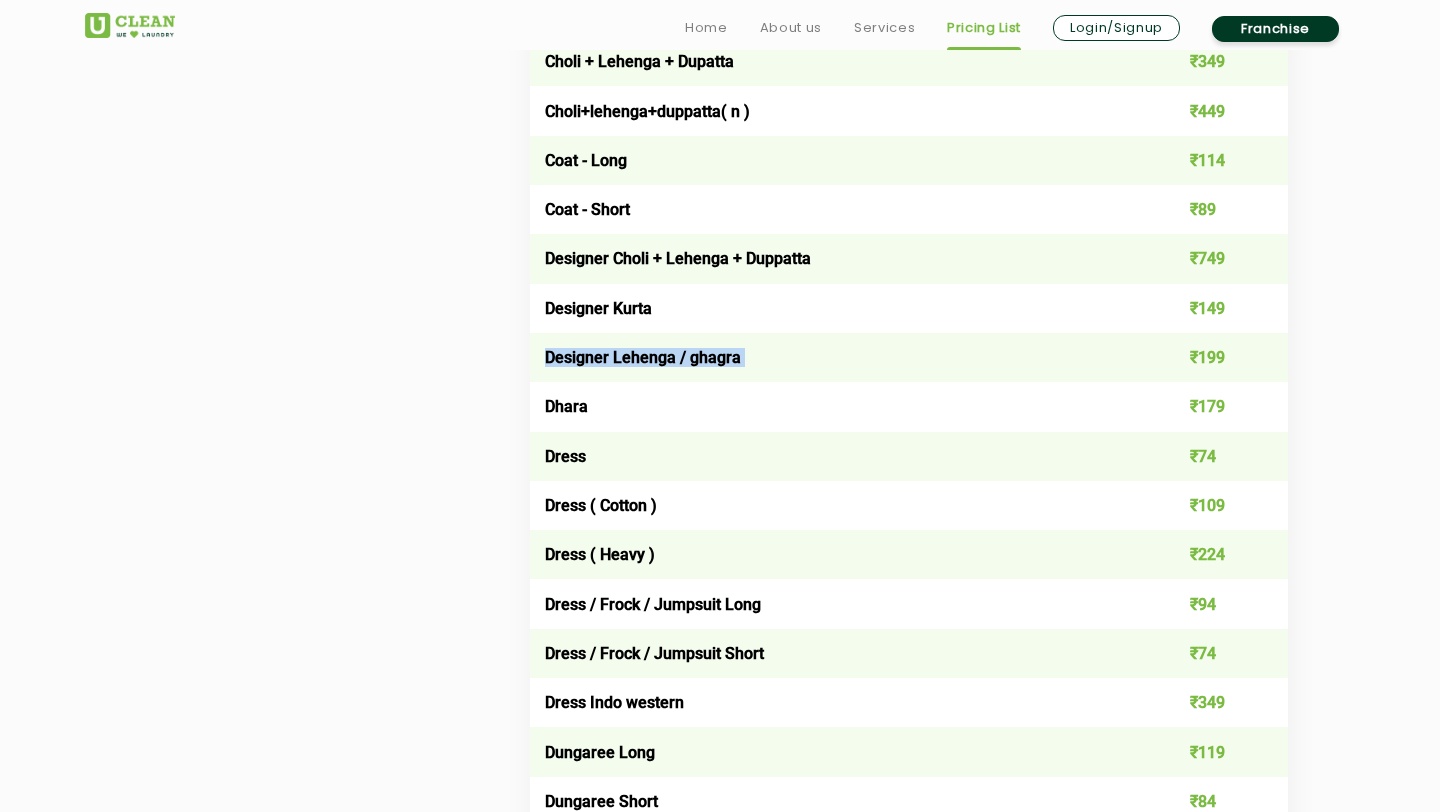 click on "Designer Lehenga / ghagra" at bounding box center (833, 357) 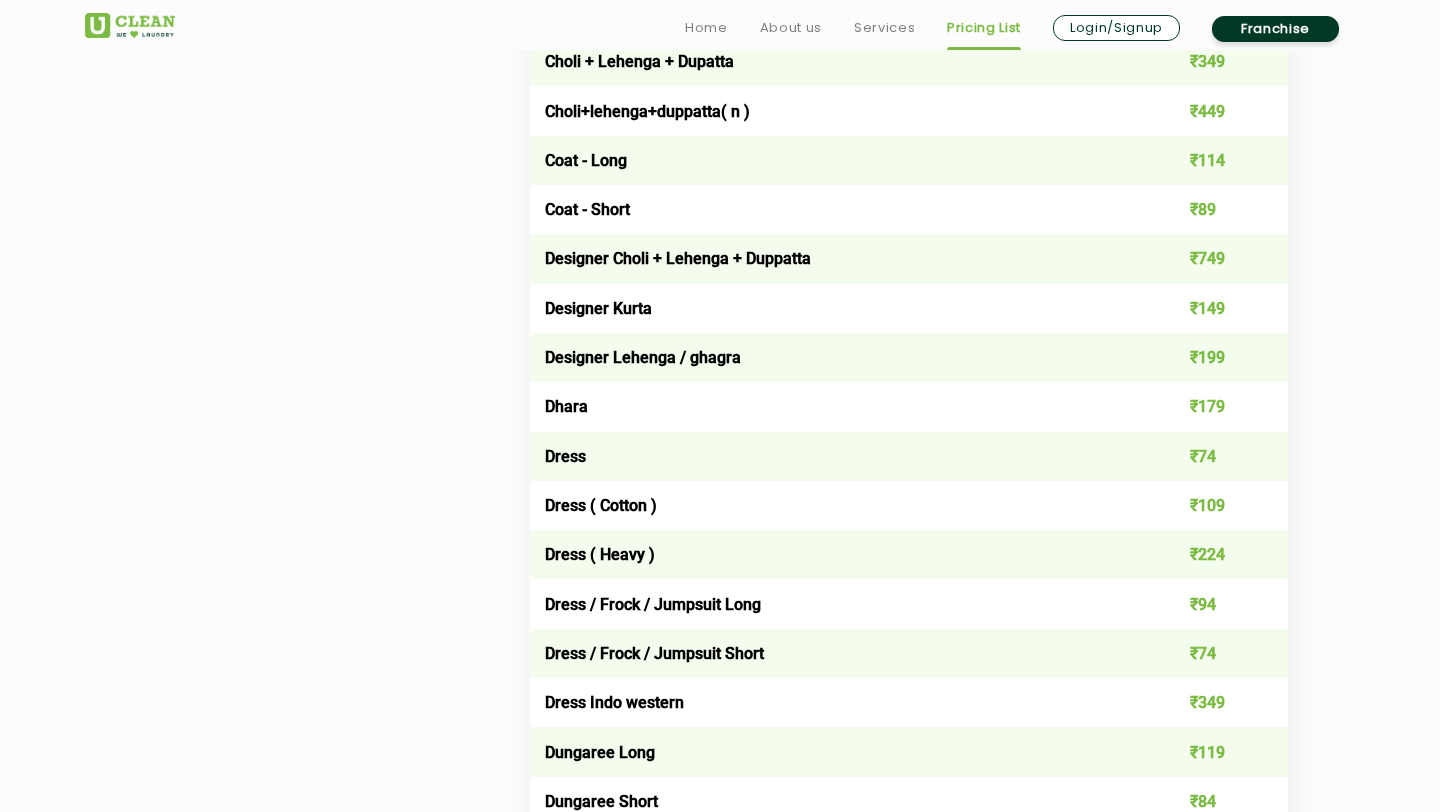 click on "Designer Lehenga / ghagra" at bounding box center (833, 357) 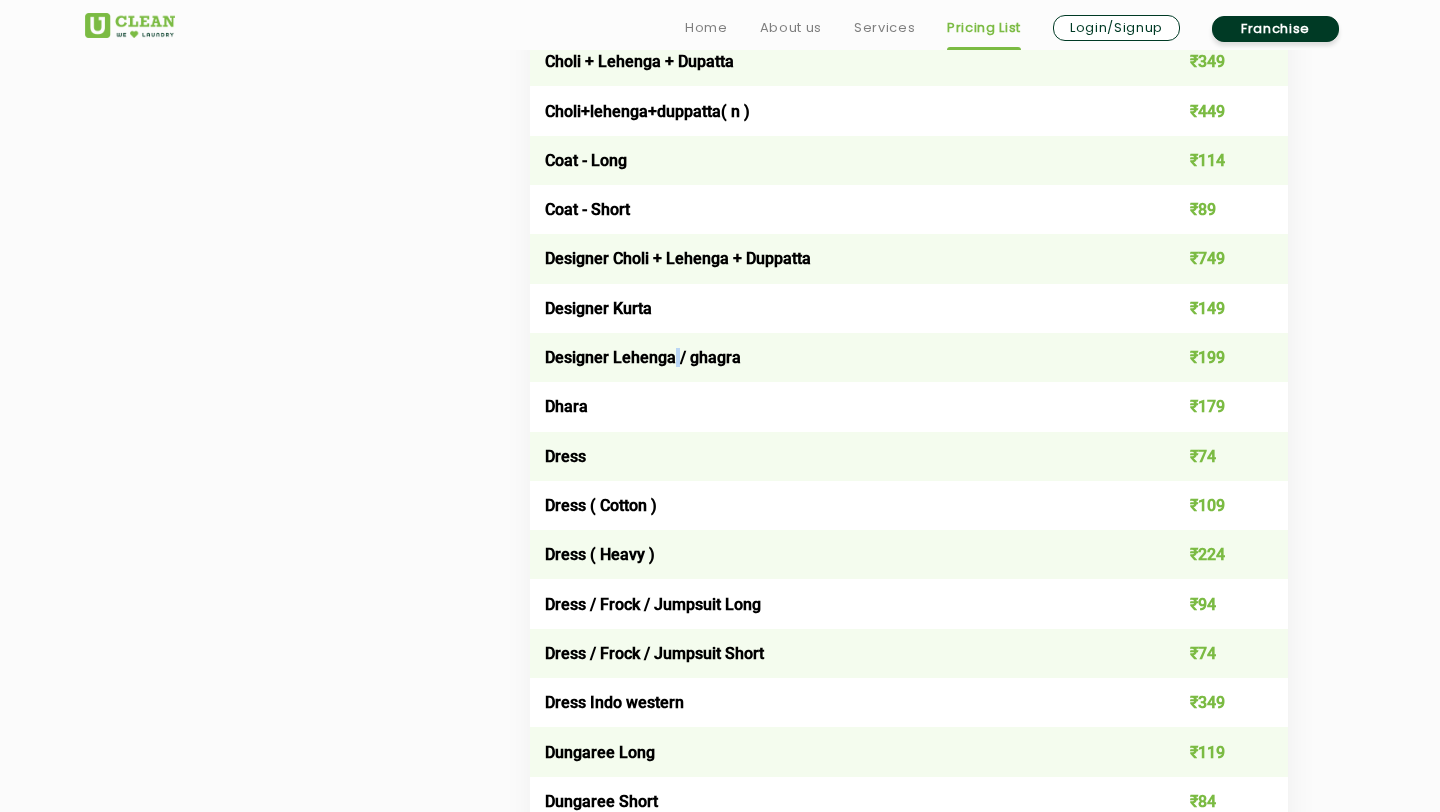 click on "Designer Lehenga / ghagra" at bounding box center (833, 357) 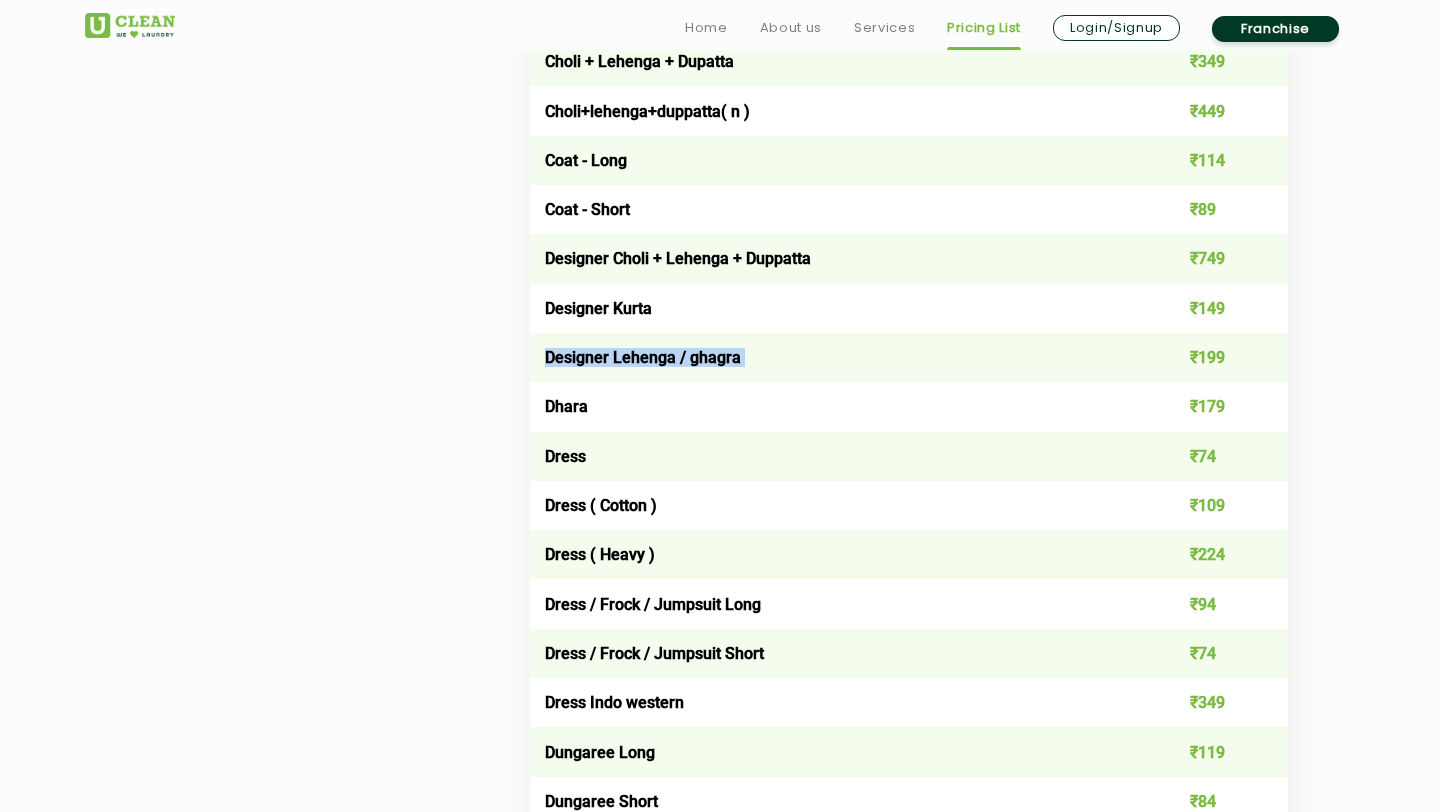 click on "Designer Lehenga / ghagra" at bounding box center (833, 357) 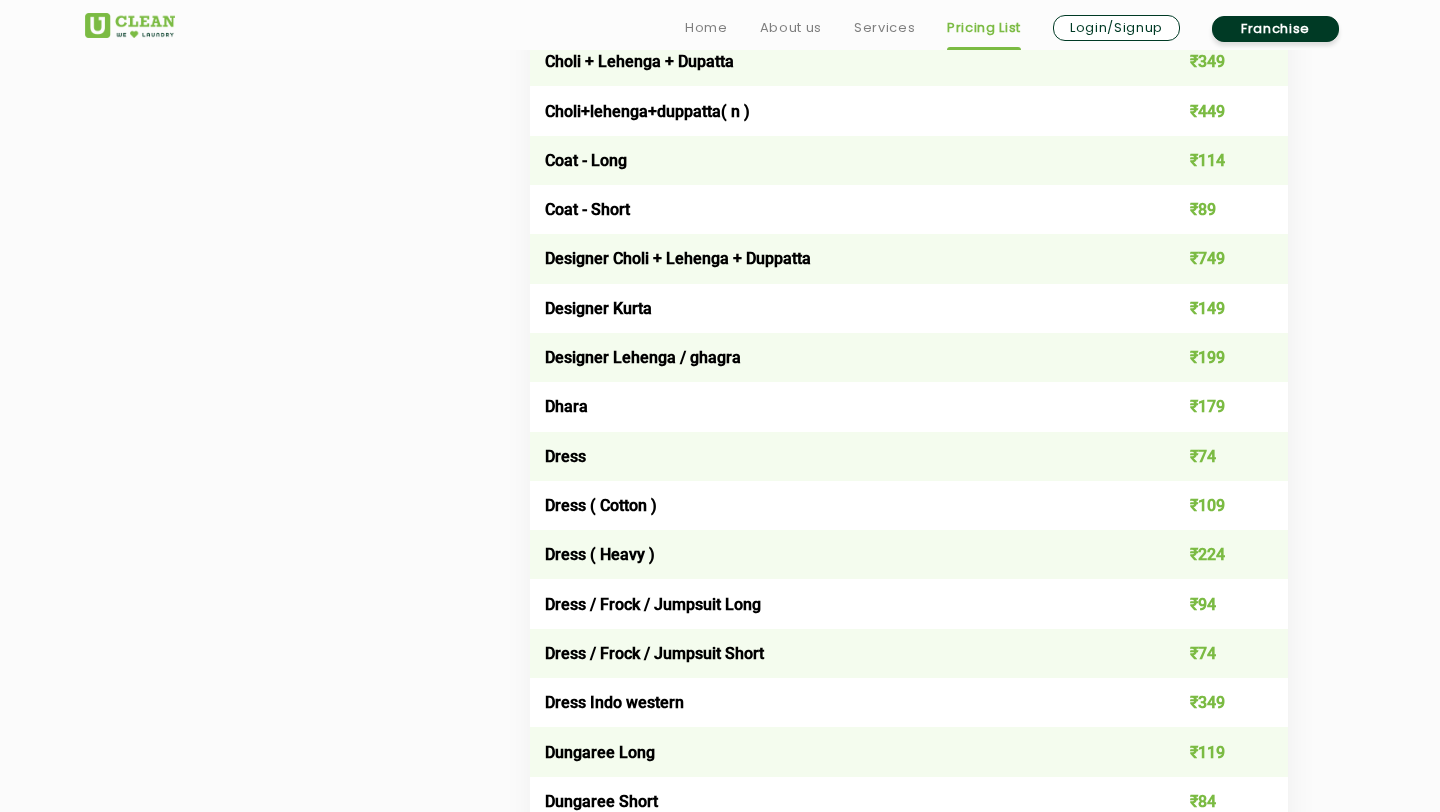 click on "Designer Lehenga / ghagra" at bounding box center (833, 357) 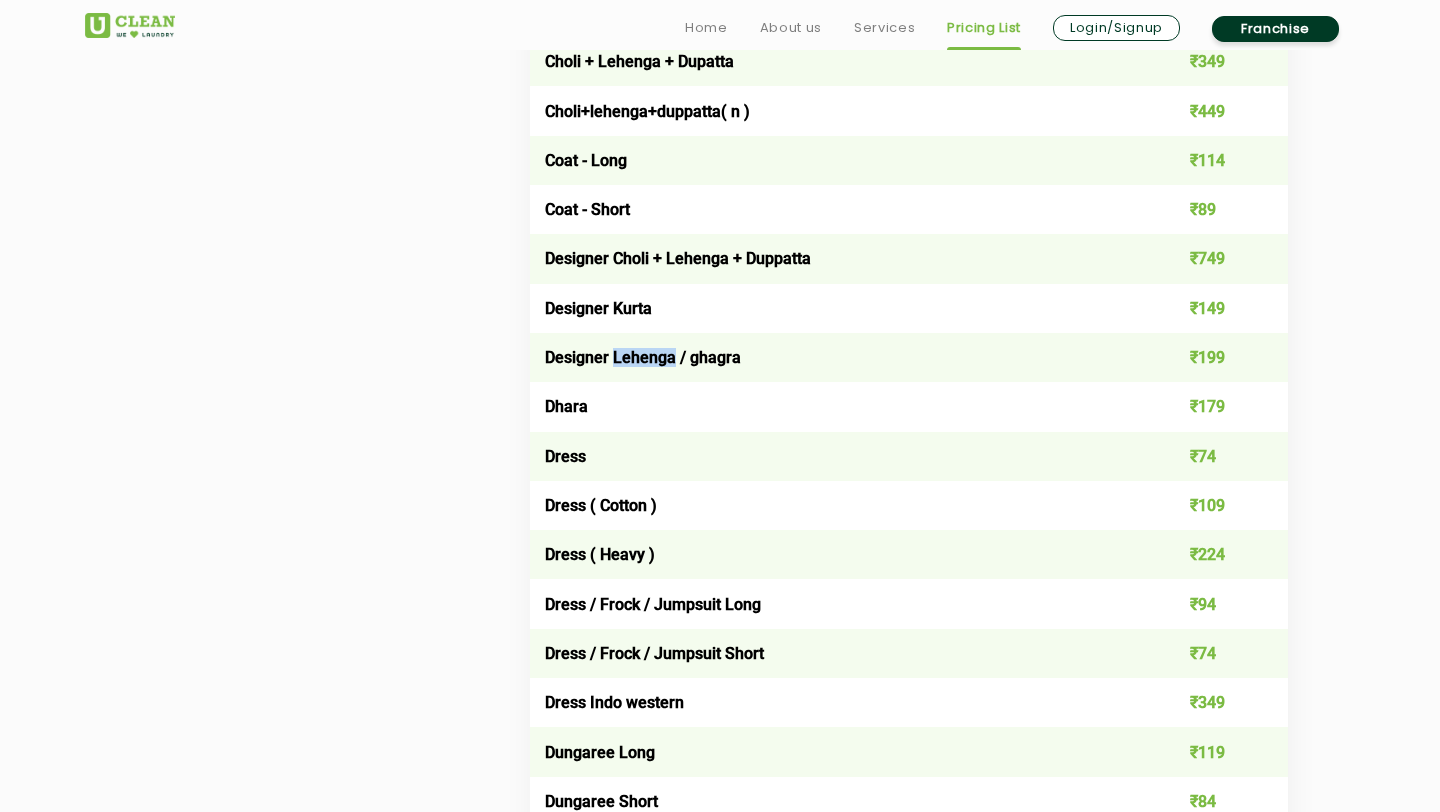 click on "Designer Lehenga / ghagra" at bounding box center [833, 357] 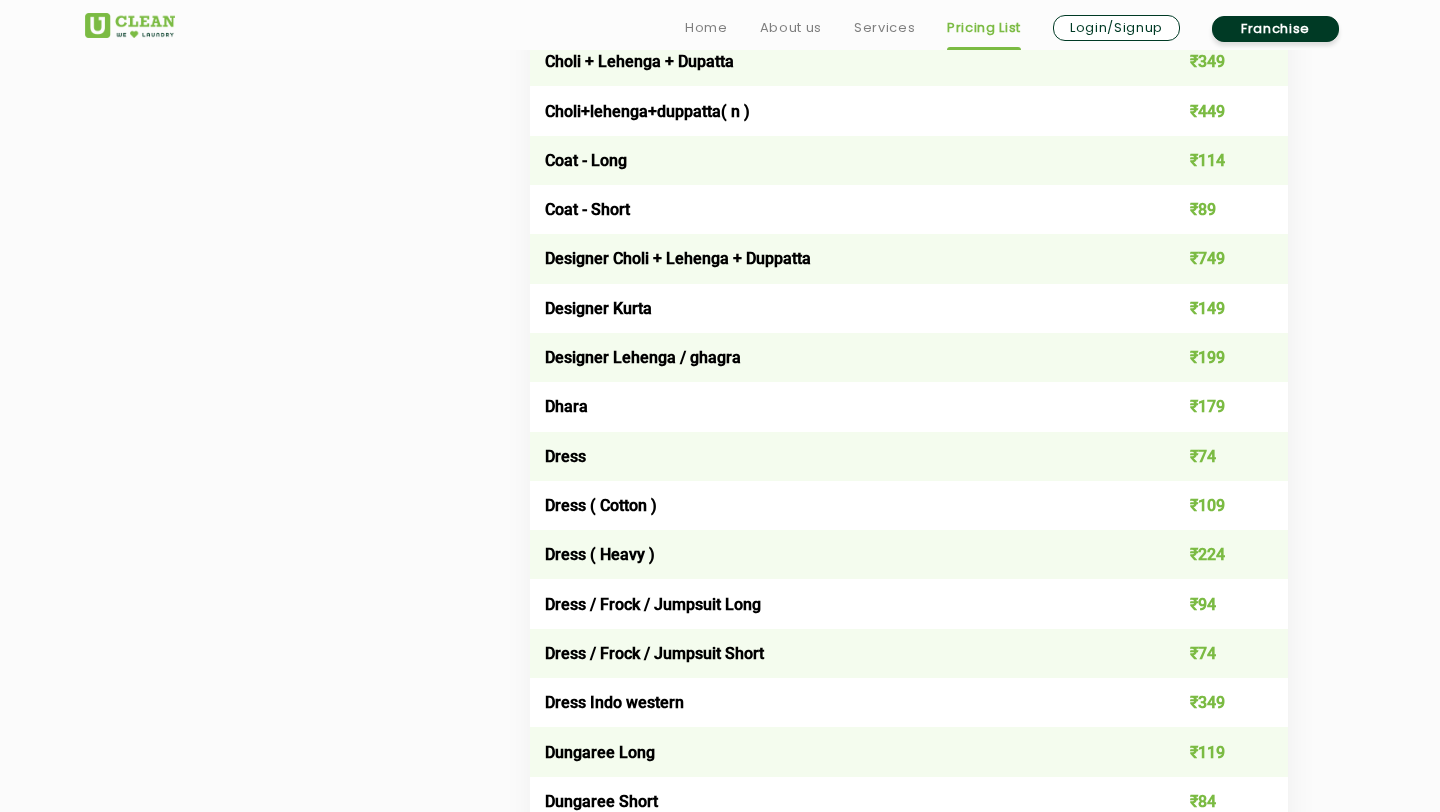 click on "Designer Lehenga / ghagra" at bounding box center [833, 357] 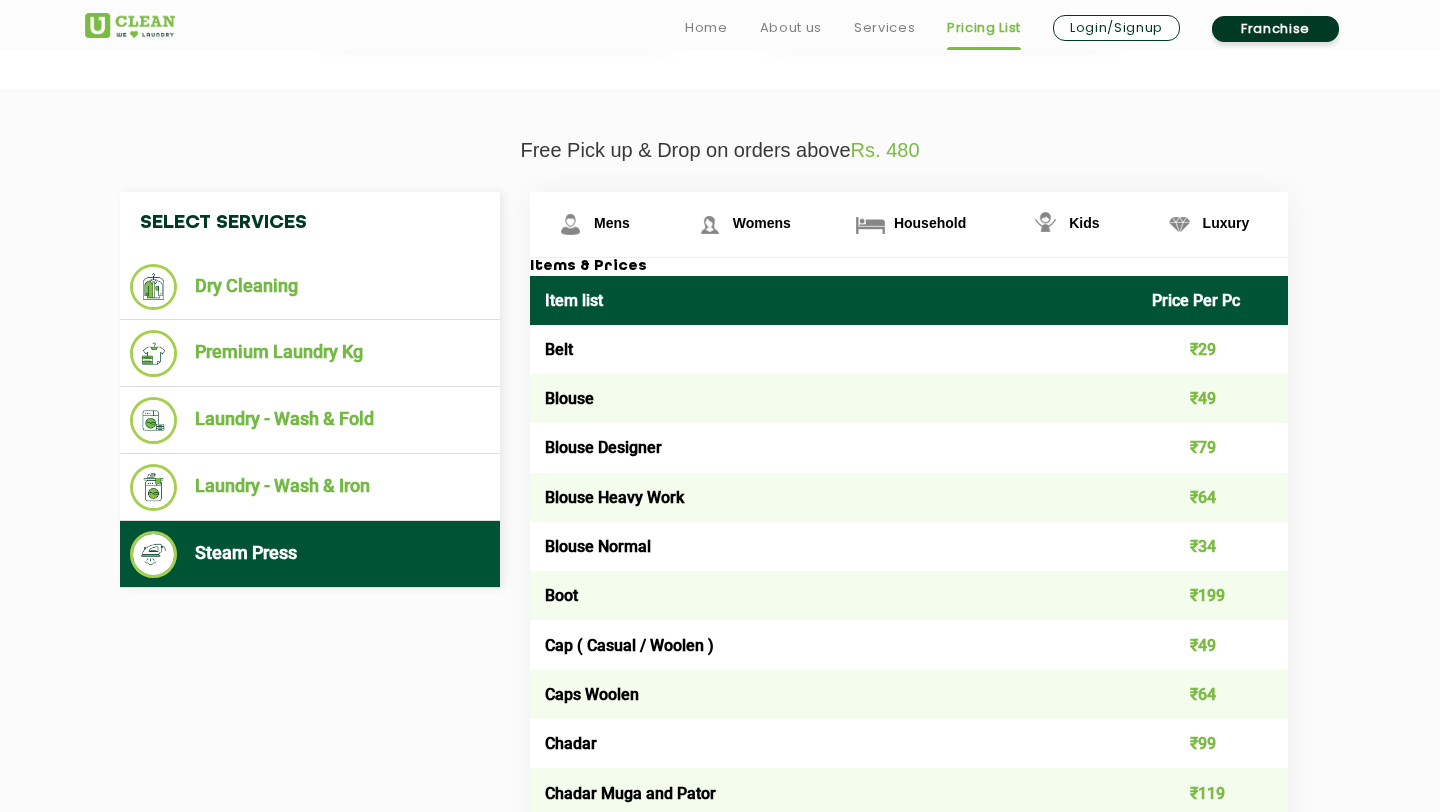 scroll, scrollTop: 742, scrollLeft: 0, axis: vertical 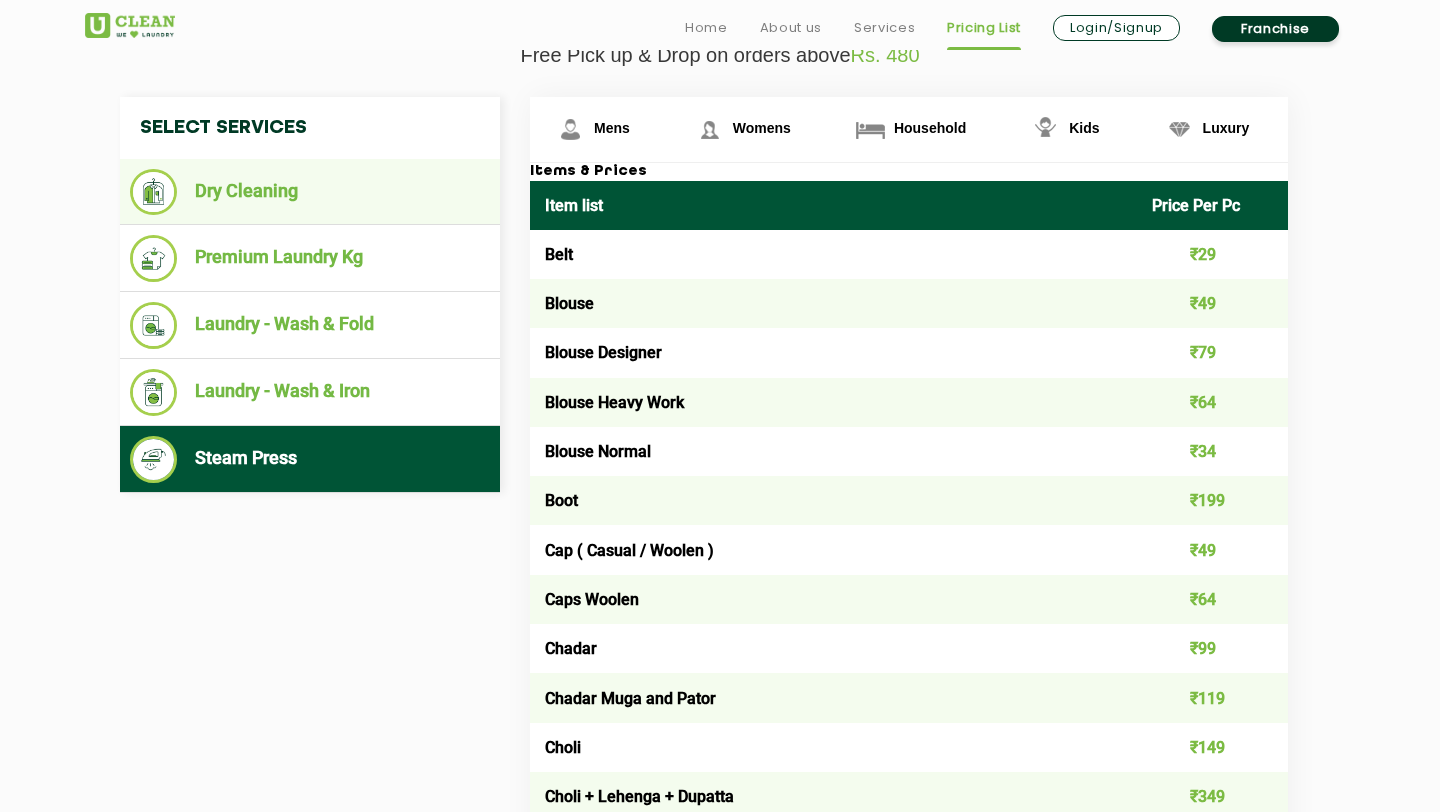 click on "Dry Cleaning" at bounding box center (310, 192) 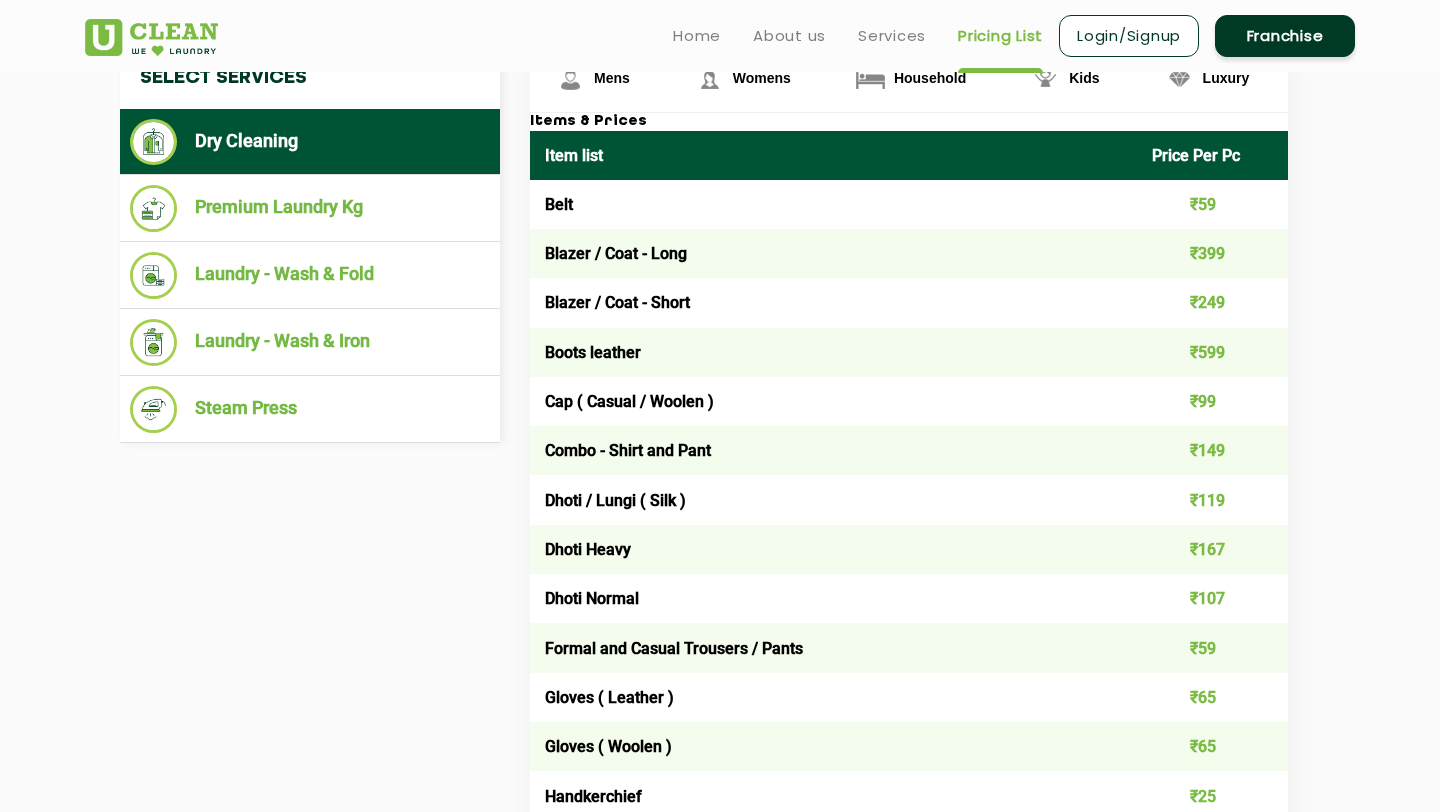 scroll, scrollTop: 0, scrollLeft: 0, axis: both 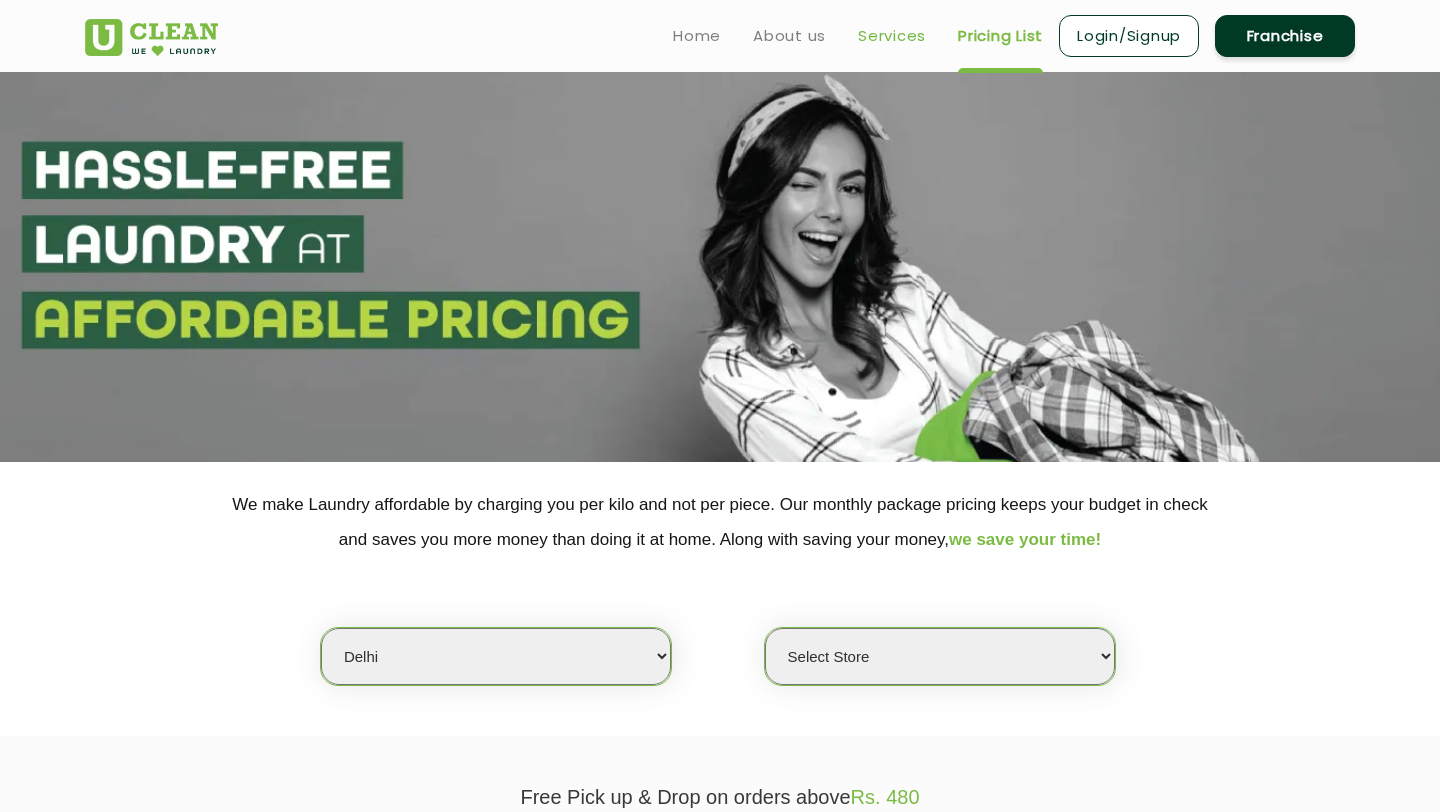 click on "Services" at bounding box center (892, 36) 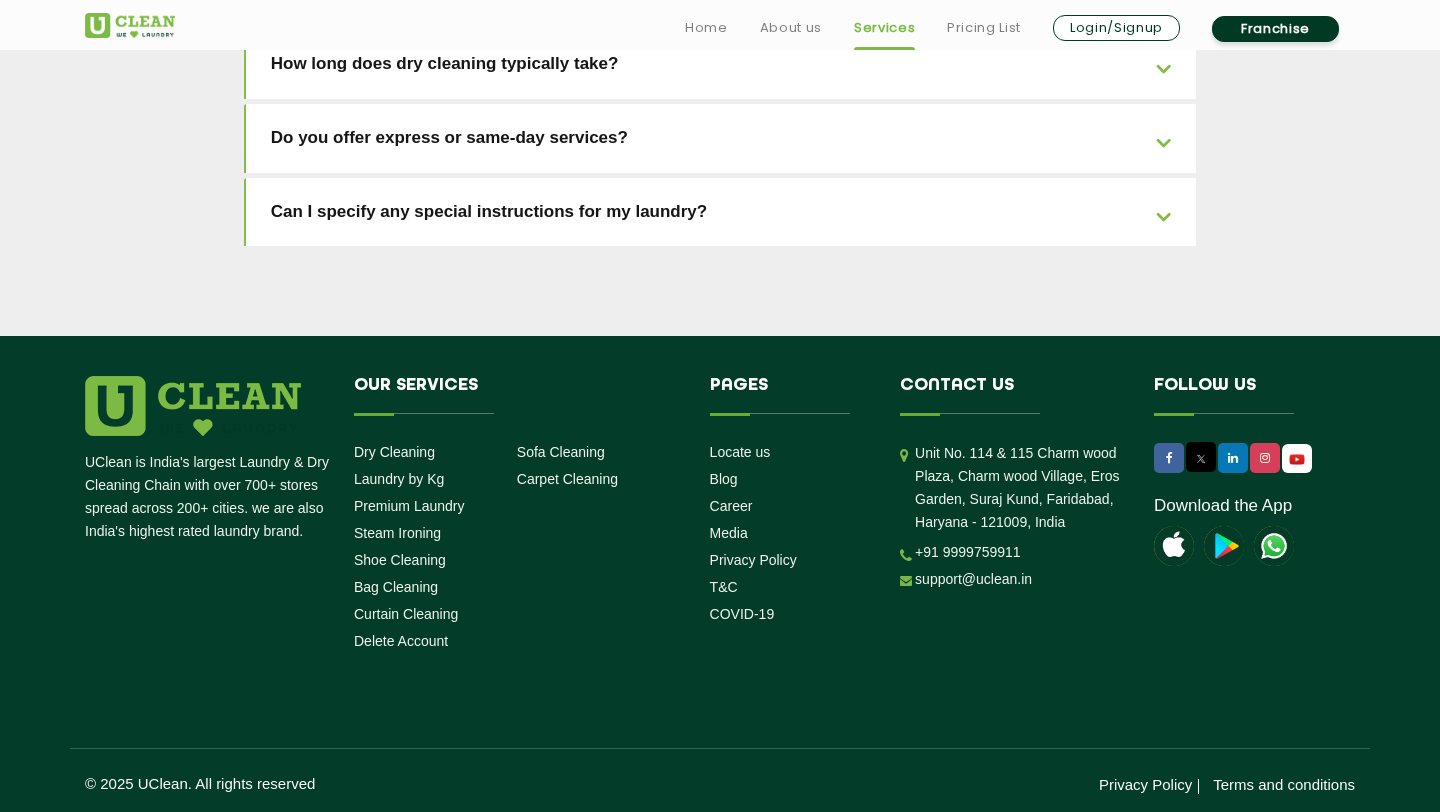 scroll, scrollTop: 4473, scrollLeft: 0, axis: vertical 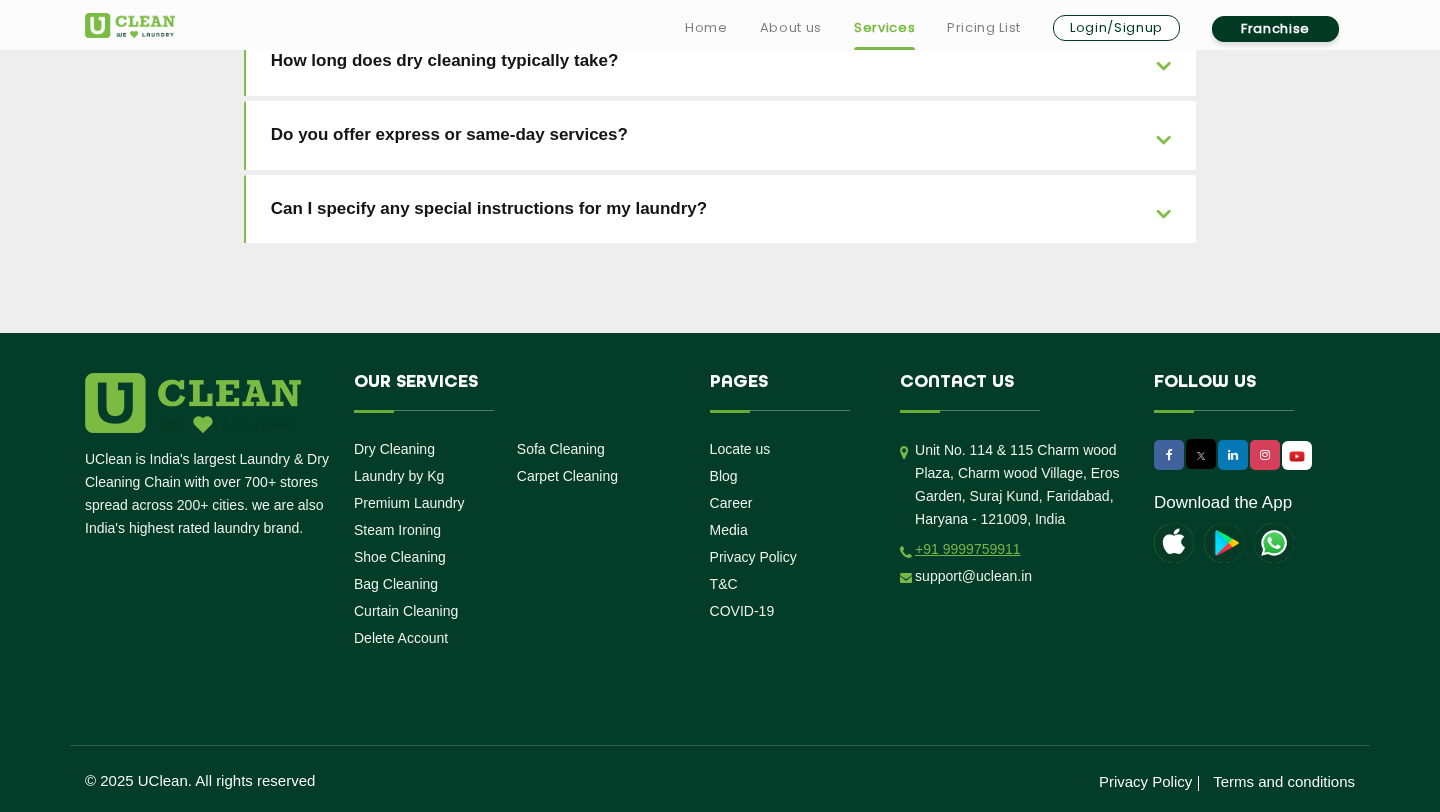 click on "+91 9999759911" at bounding box center (968, 549) 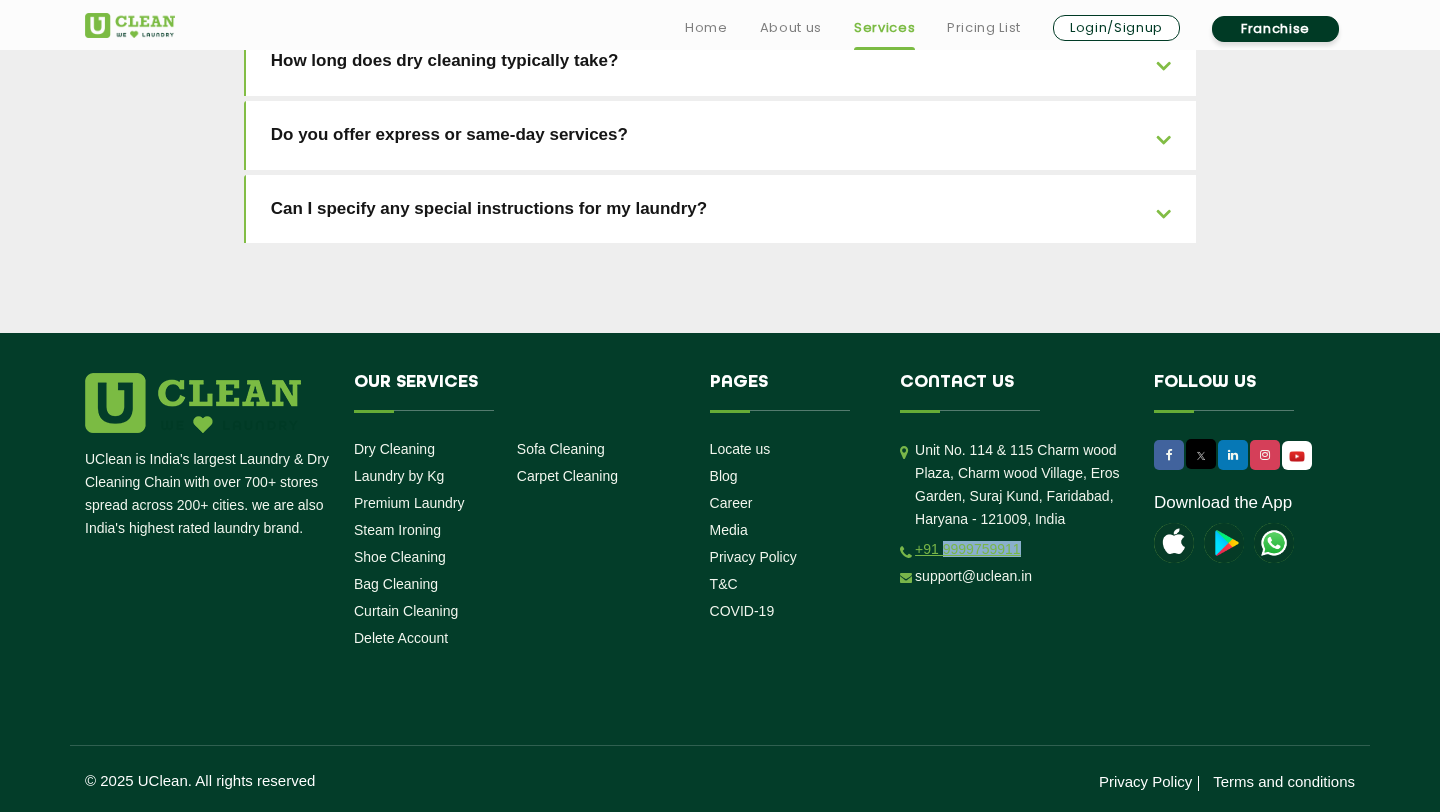 copy on "[PHONE]" 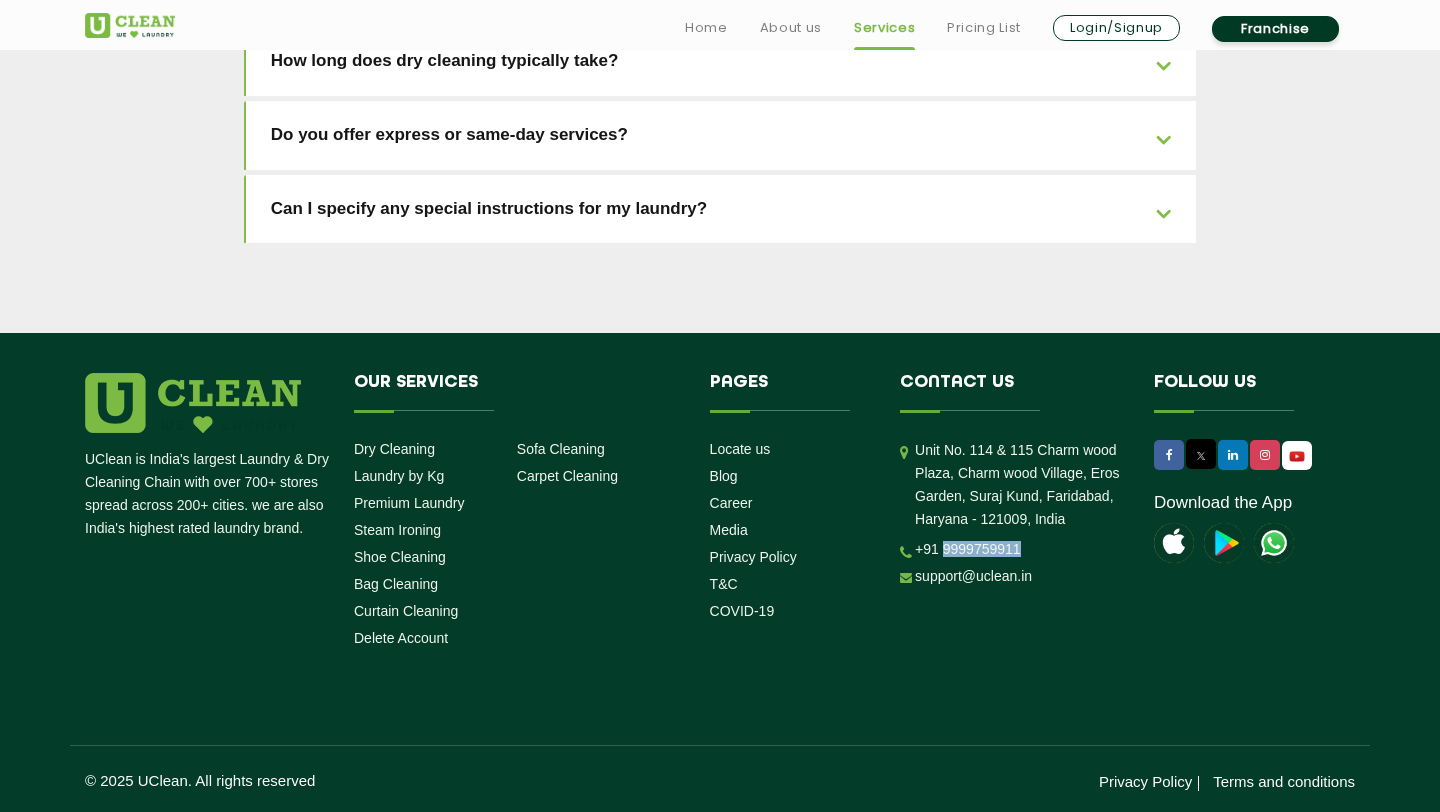 copy on "[PHONE]" 